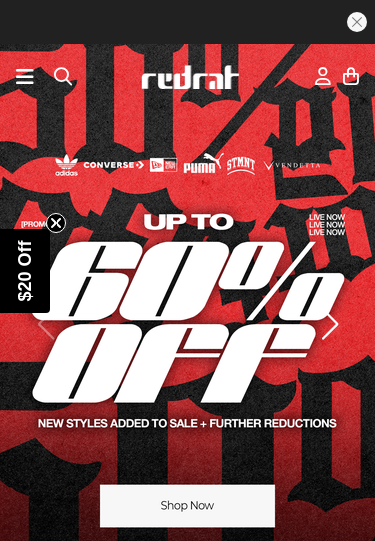 scroll, scrollTop: 0, scrollLeft: 0, axis: both 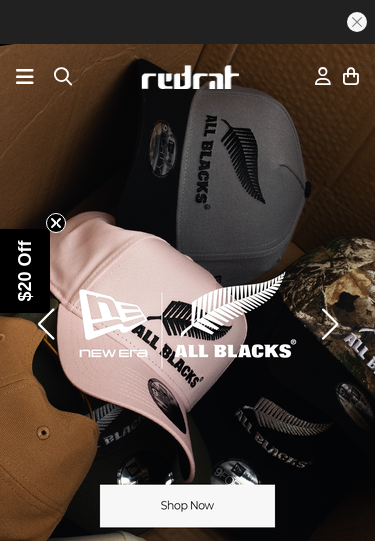 click on "$20 Off" at bounding box center (25, 270) 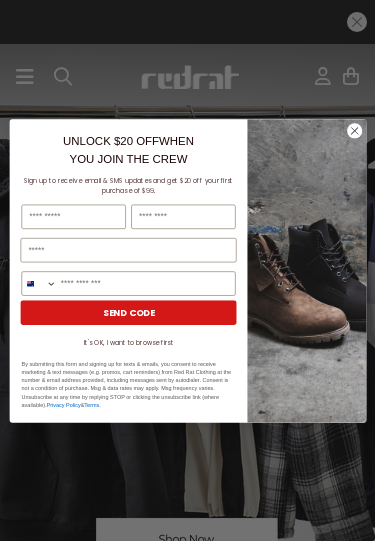 click 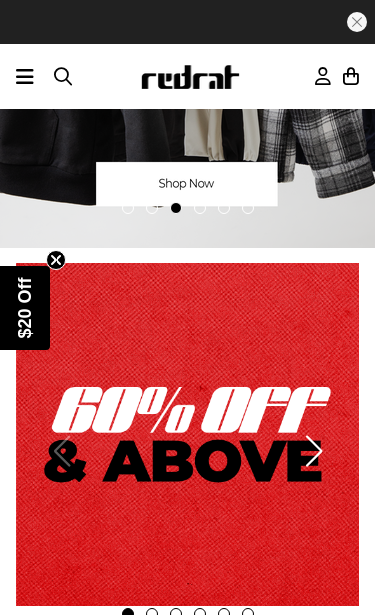 scroll, scrollTop: 357, scrollLeft: 0, axis: vertical 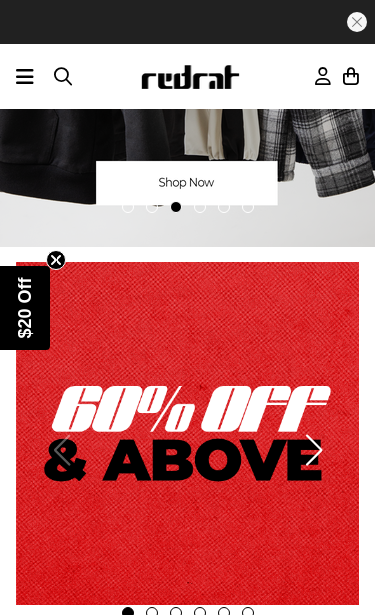 click on "$20 Off" at bounding box center (25, 307) 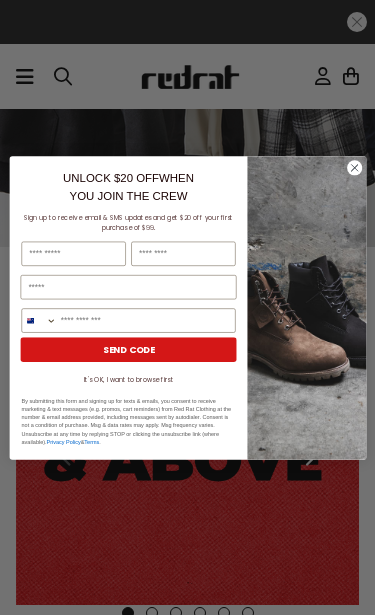 click at bounding box center (73, 253) 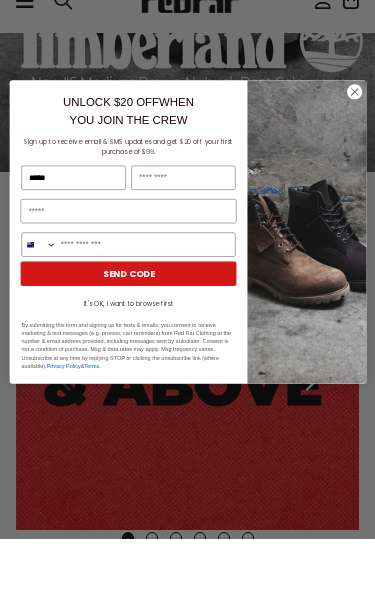 scroll, scrollTop: 0, scrollLeft: 0, axis: both 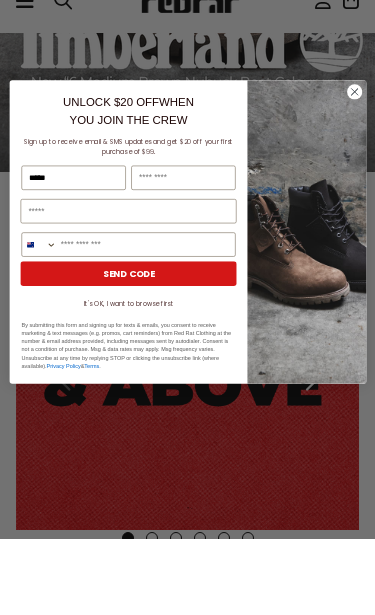 type on "*****" 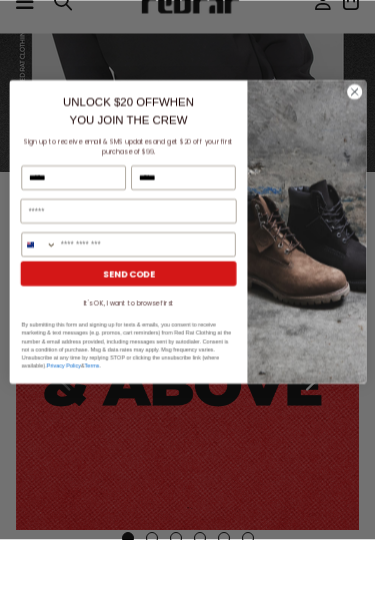 type on "*****" 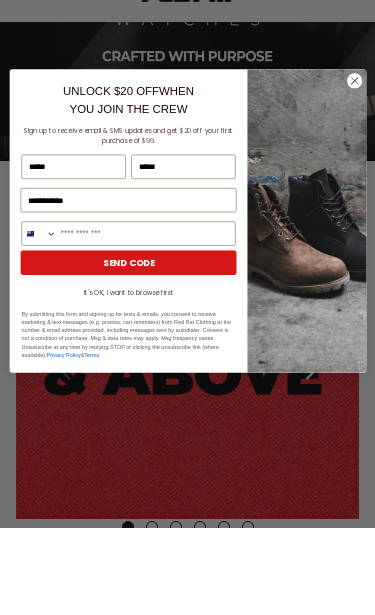 type on "***" 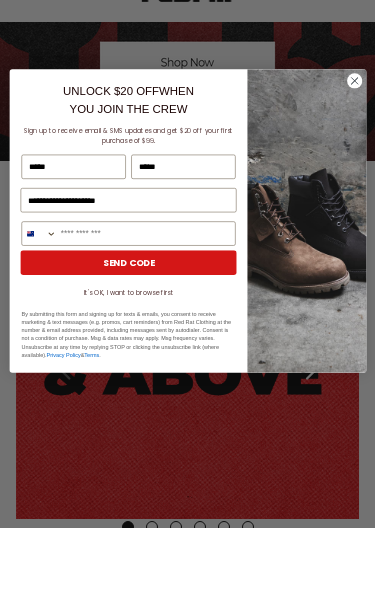 type on "**********" 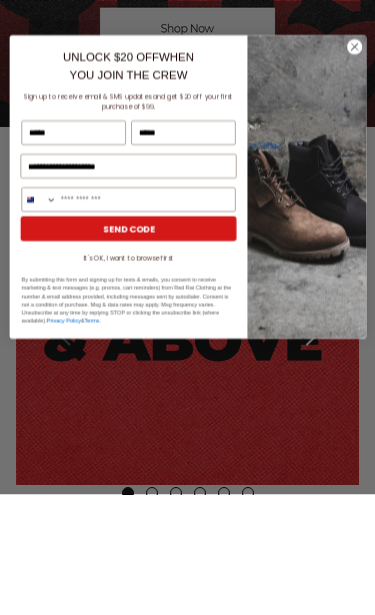 type on "**********" 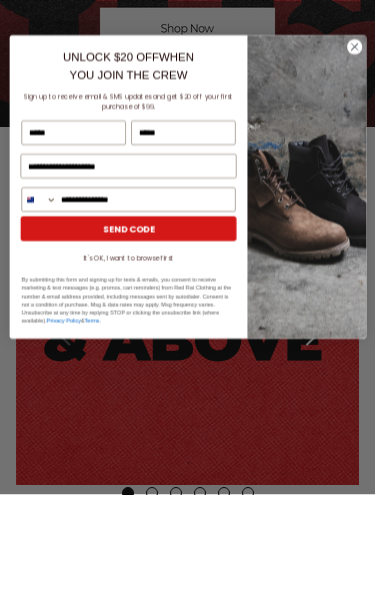 click on "SEND CODE" at bounding box center (128, 349) 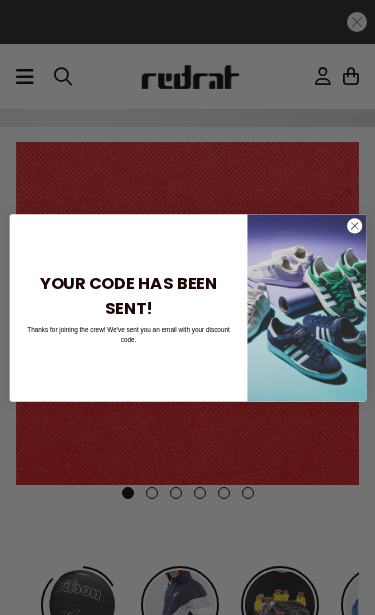 click 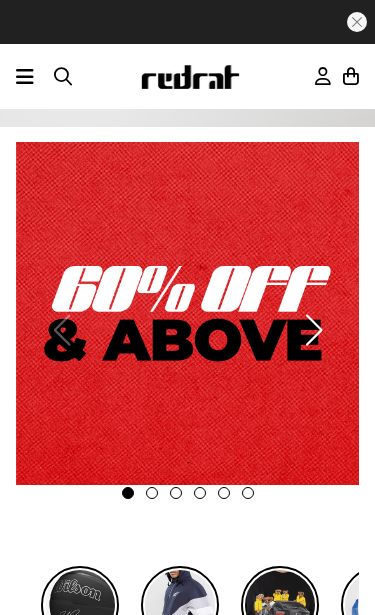 click at bounding box center [187, 313] 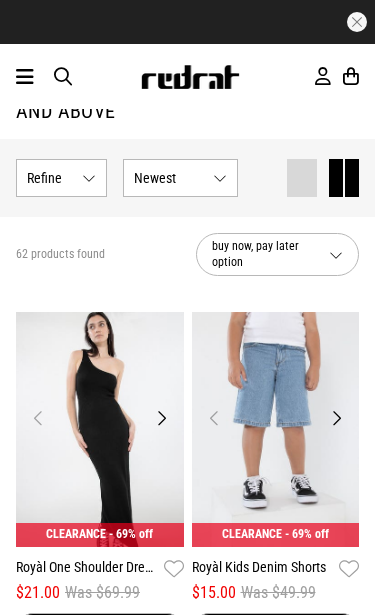 scroll, scrollTop: 84, scrollLeft: 0, axis: vertical 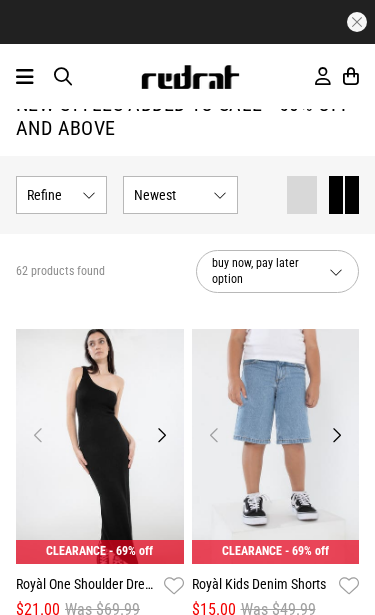 click on "Show   Refine s" at bounding box center (61, 195) 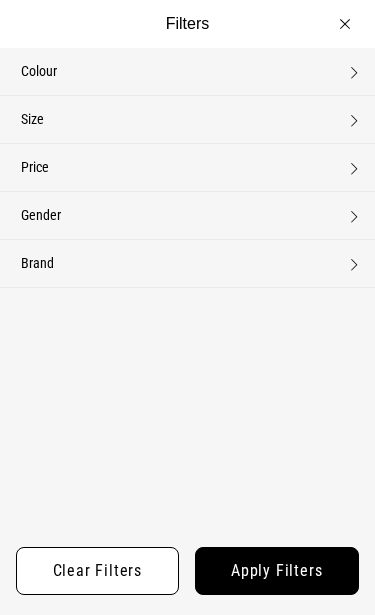 click on "Size  None selected" at bounding box center (187, 119) 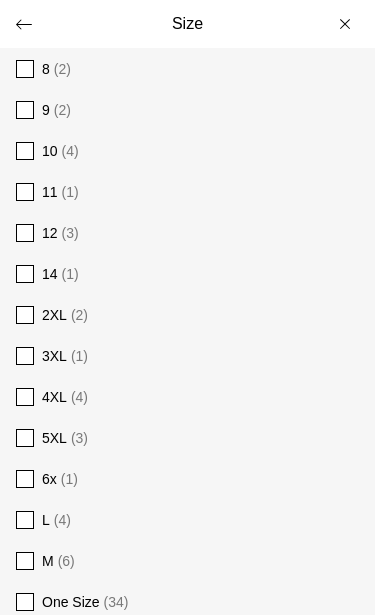 scroll, scrollTop: 298, scrollLeft: 0, axis: vertical 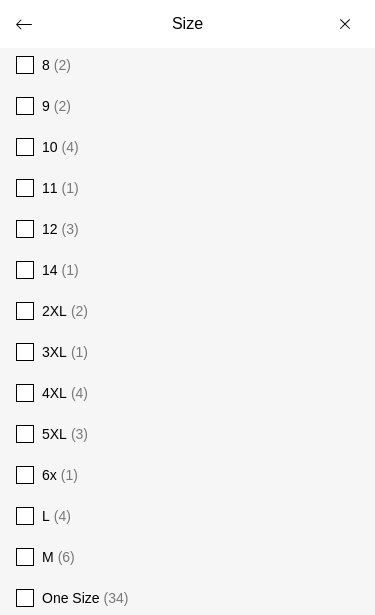 click at bounding box center [25, 311] 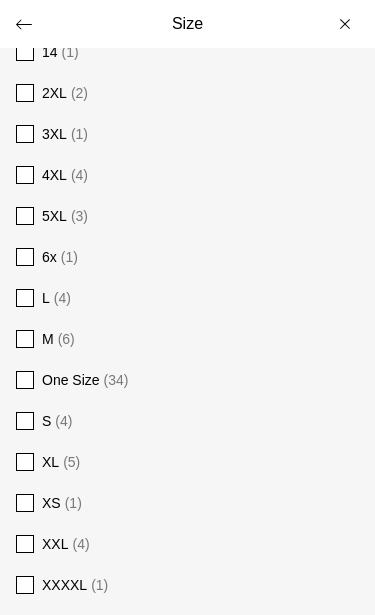 scroll, scrollTop: 517, scrollLeft: 0, axis: vertical 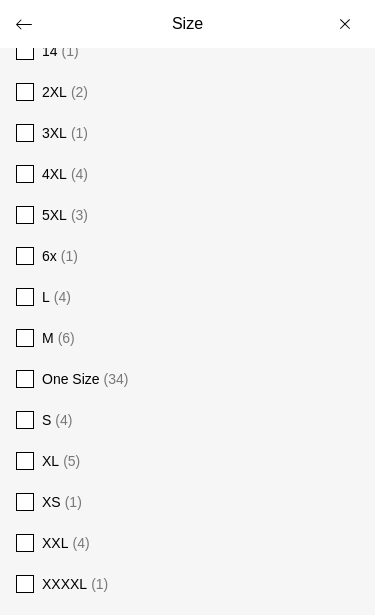click at bounding box center (25, 461) 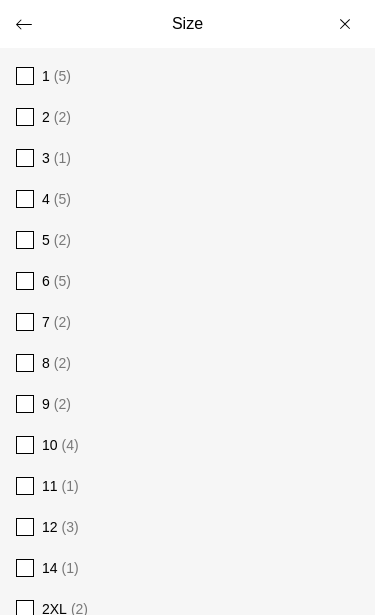 click on "Size" at bounding box center [187, 24] 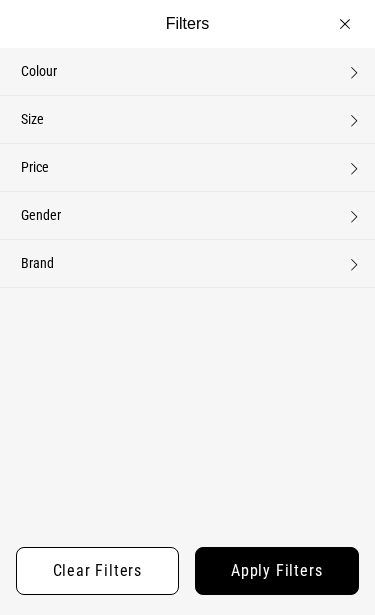 scroll, scrollTop: 0, scrollLeft: 0, axis: both 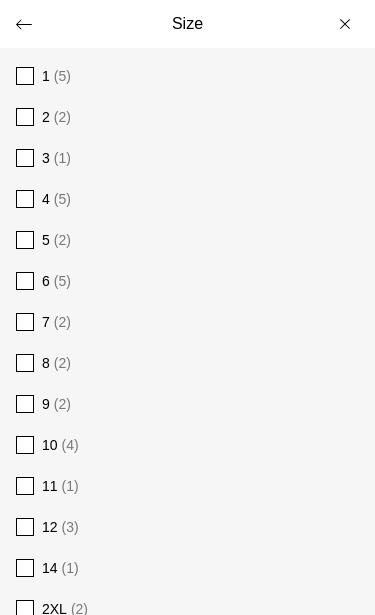 click on "Size" at bounding box center (187, 24) 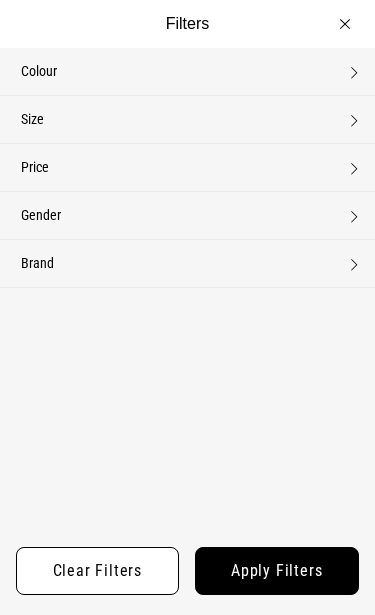 click on "Apply filters" at bounding box center [277, 571] 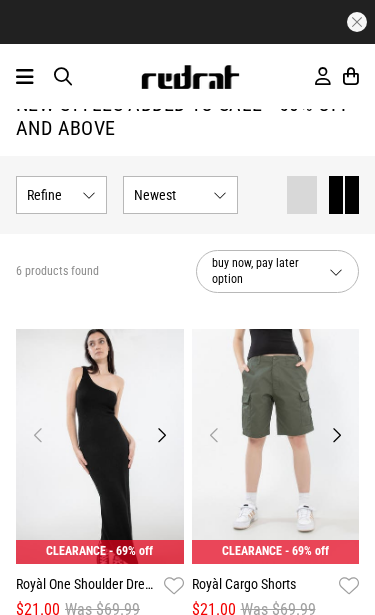 click on "Show   Refine s" at bounding box center (61, 195) 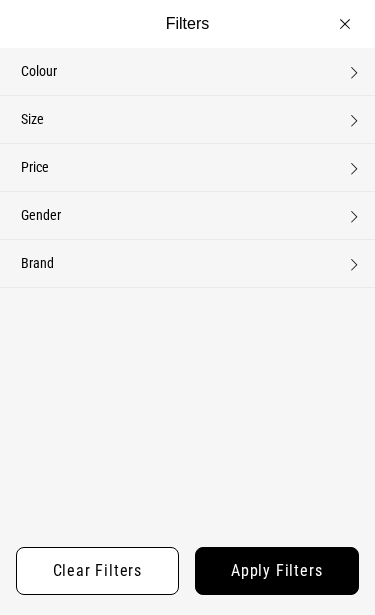 click on "Gender  None selected" at bounding box center (187, 215) 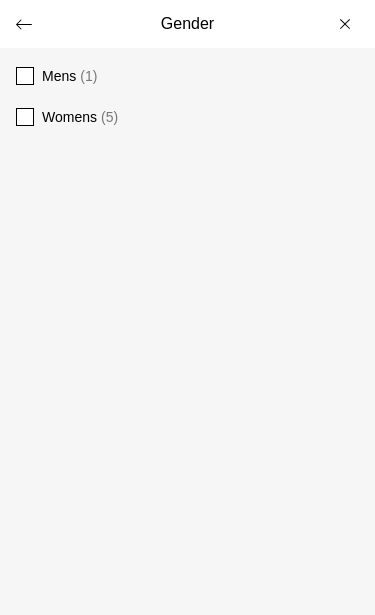 click on "Womens" at bounding box center [69, 117] 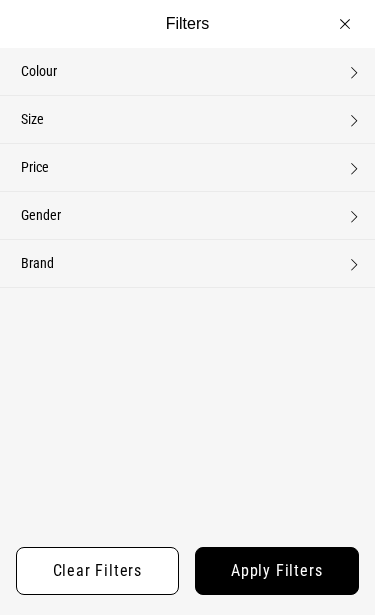 click on "Apply filters" at bounding box center (277, 571) 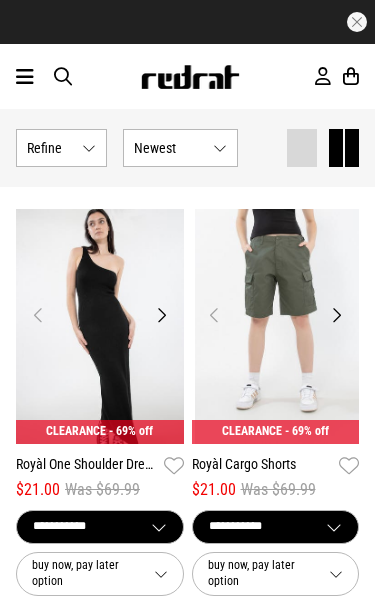 scroll, scrollTop: 205, scrollLeft: 0, axis: vertical 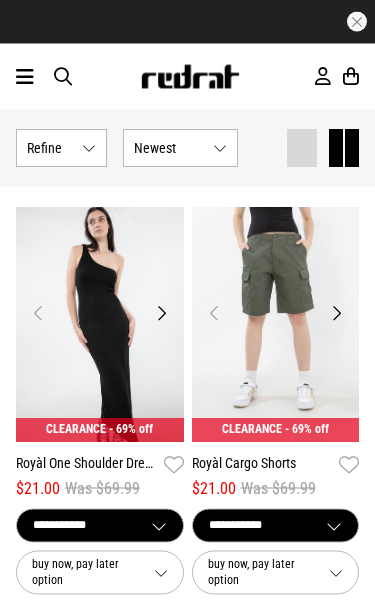 click on "Next" at bounding box center (161, 314) 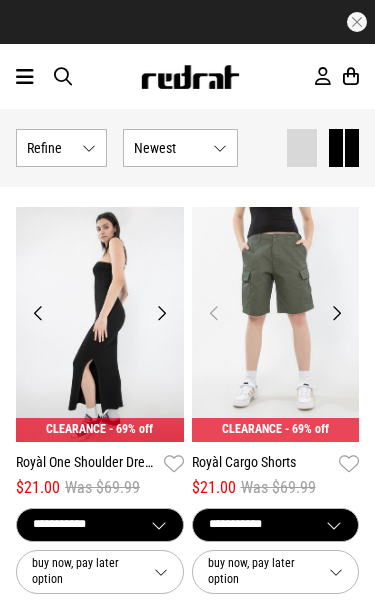 click at bounding box center [100, 324] 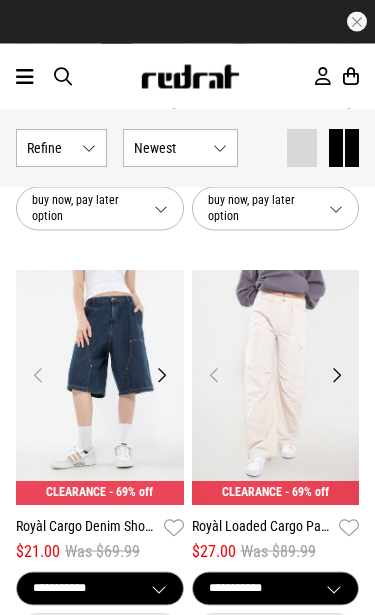 scroll, scrollTop: 569, scrollLeft: 0, axis: vertical 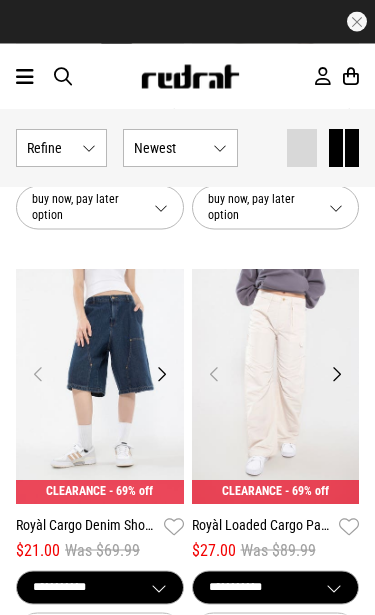 click on "Next" at bounding box center (161, 375) 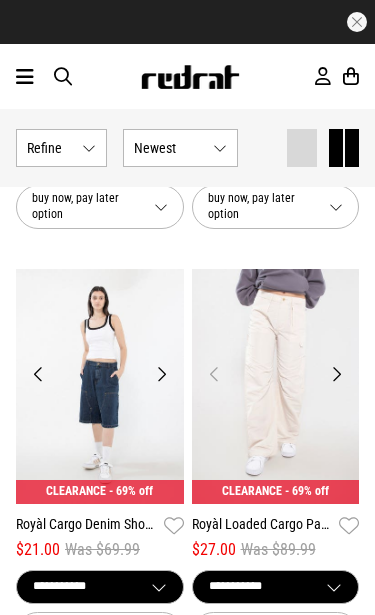 click at bounding box center (100, 386) 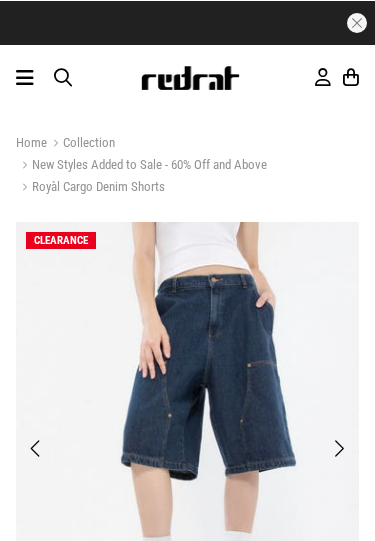 scroll, scrollTop: 0, scrollLeft: 0, axis: both 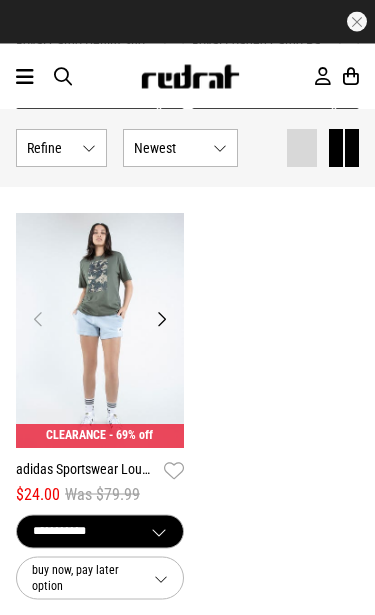 click on "Next" at bounding box center [161, 320] 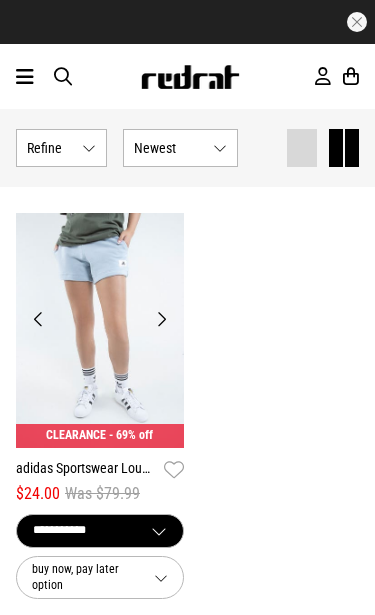 click on "Next" at bounding box center (161, 319) 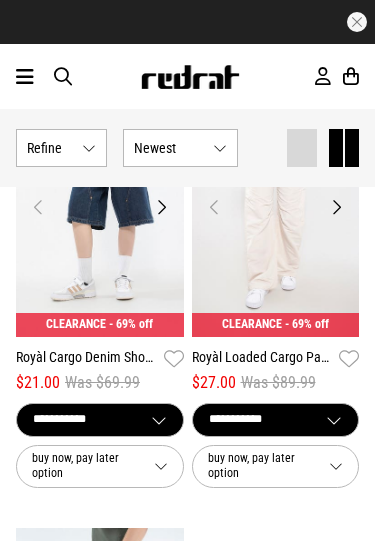 scroll, scrollTop: 701, scrollLeft: 0, axis: vertical 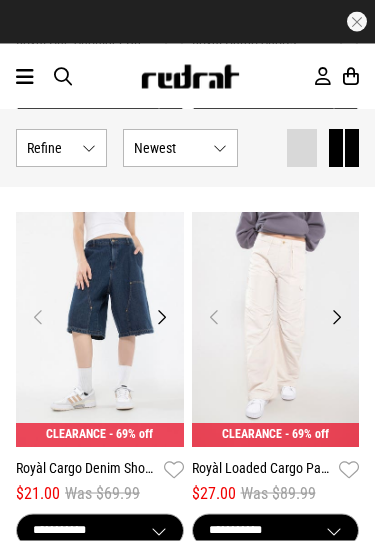 click on "Next" at bounding box center [336, 318] 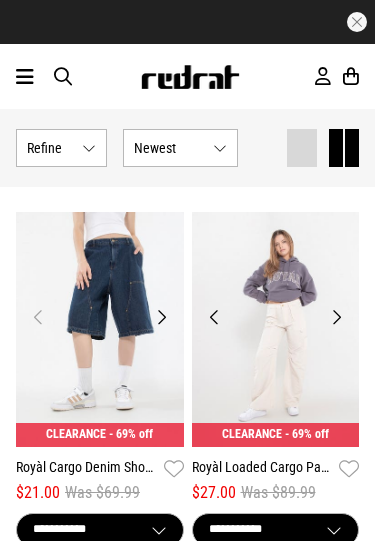 click on "Next" at bounding box center [336, 317] 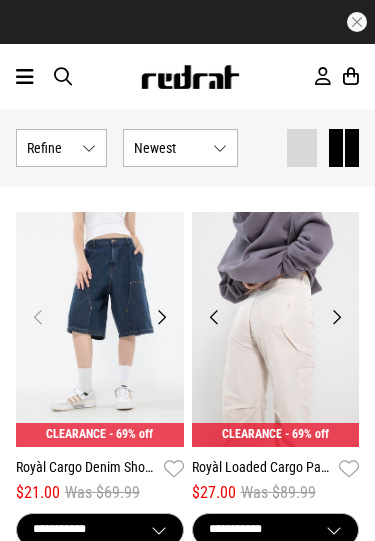 click on "Next" at bounding box center (336, 317) 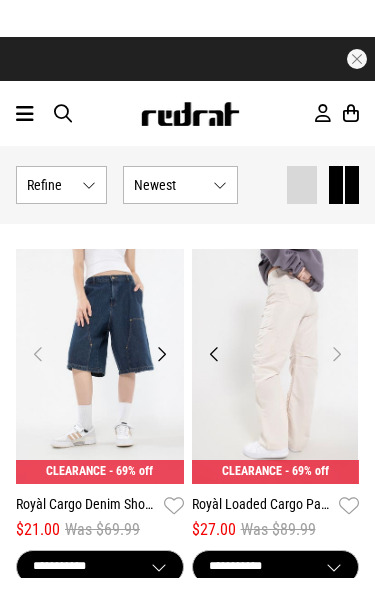 scroll, scrollTop: 782, scrollLeft: 0, axis: vertical 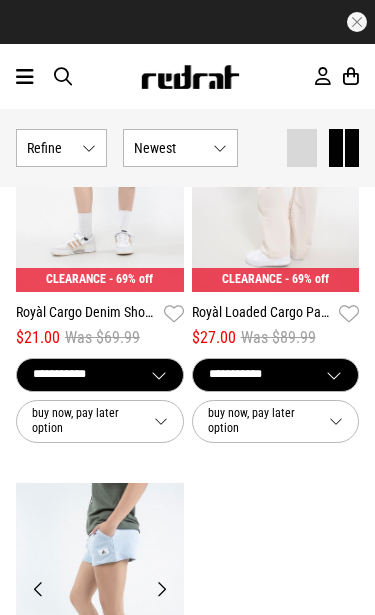 click on "**********" at bounding box center (276, 375) 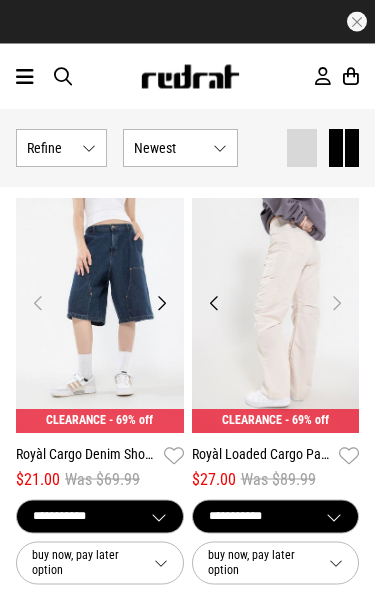 scroll, scrollTop: 641, scrollLeft: 0, axis: vertical 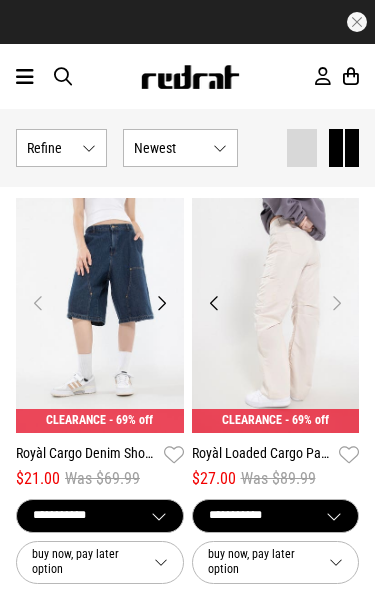 click on "**********" at bounding box center [100, 516] 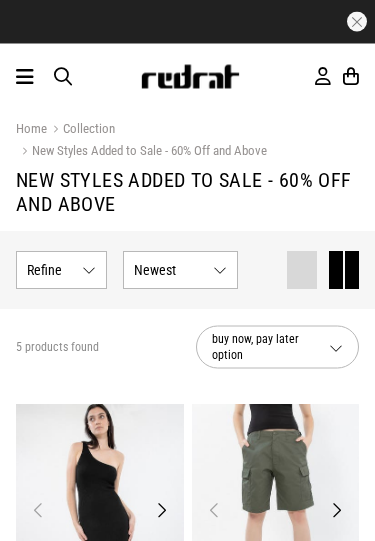 scroll, scrollTop: 0, scrollLeft: 0, axis: both 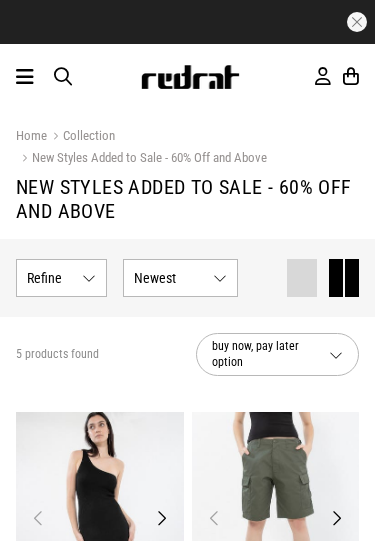 click on "Men   Women   Sale     Sign in     New       Back         Footwear       Back         Mens       Back         Womens       Back         Youth & Kids       Back         Jewellery       Back         Headwear       Back         Accessories       Back         Deals       Back         Sale   UP TO 60% OFF
Shop by Brand
adidas
Converse
New Era
See all brands     Gift Cards   Find a Store   Delivery   Returns & Exchanges   FAQ   Contact Us
Payment Options Only at Red Rat
Let's keep in touch
Back
My Account     Apply for Splitpay online, an interest free payment option that spreads the cost of your purchase over 4 or 8 payments.   Learn More     Apply for EZPay online, a flexible finance option exclusive to Red Rat that allows you to pay over time.   Learn More   Login   Sign up" at bounding box center [187, 76] 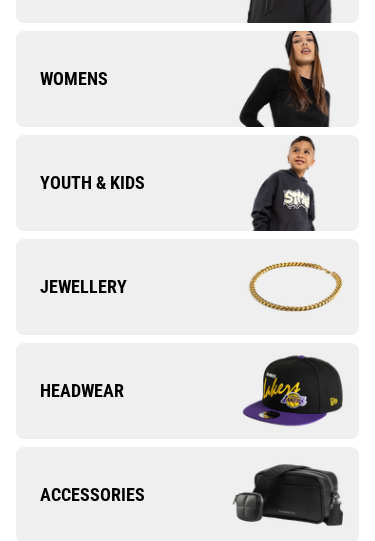 scroll, scrollTop: 392, scrollLeft: 0, axis: vertical 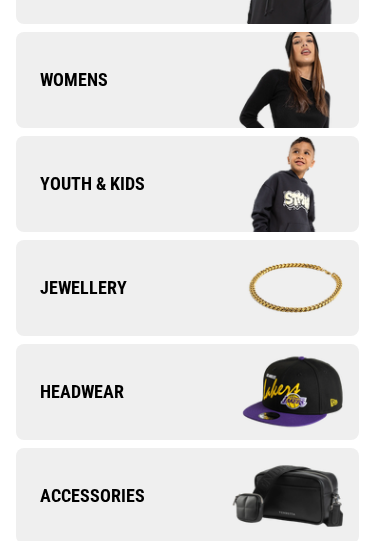 click at bounding box center [274, 287] 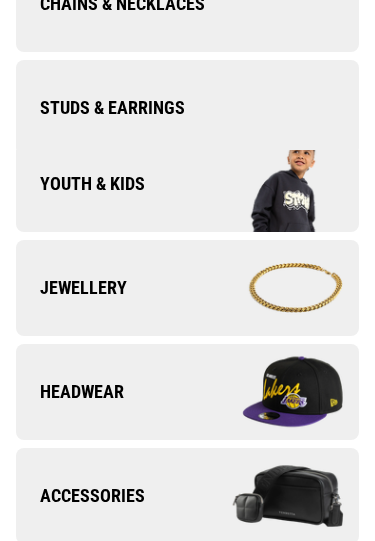 scroll, scrollTop: 0, scrollLeft: 0, axis: both 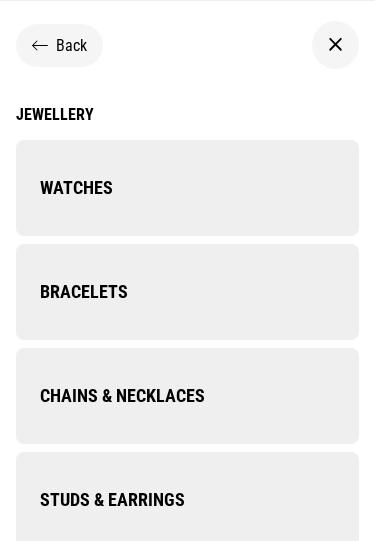 click on "Chains & Necklaces" at bounding box center (110, 396) 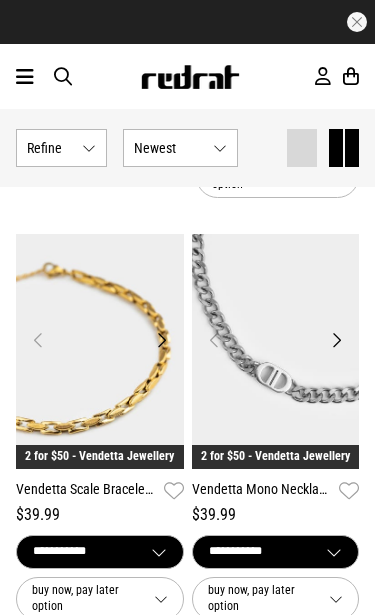 scroll, scrollTop: 0, scrollLeft: 0, axis: both 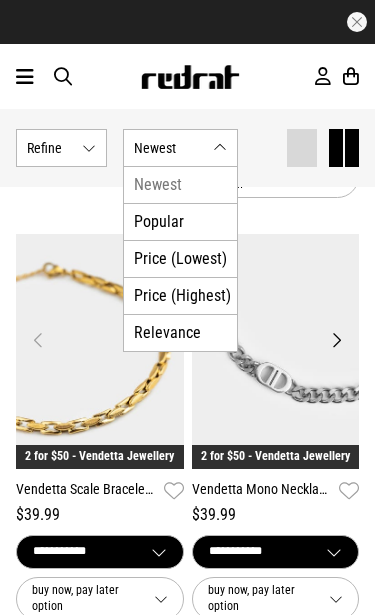 click on "Price (Lowest)" at bounding box center [180, 258] 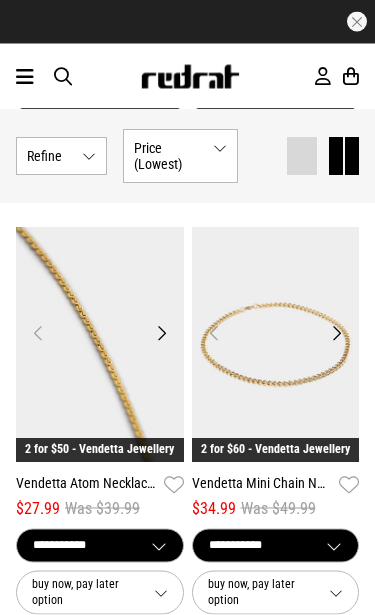 scroll, scrollTop: 3615, scrollLeft: 0, axis: vertical 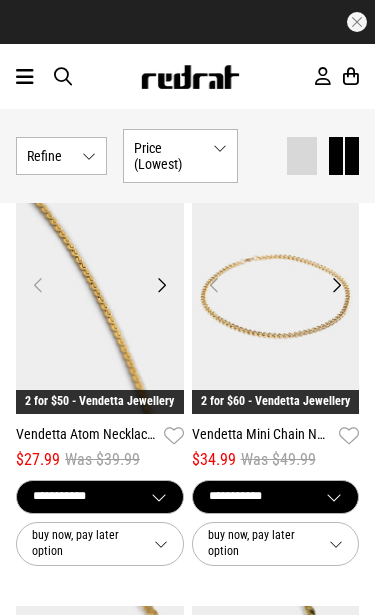 click at bounding box center [276, 296] 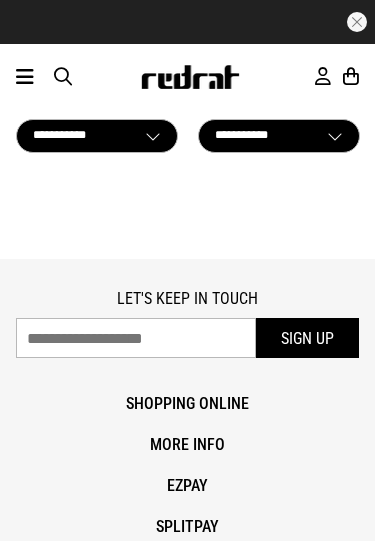 scroll, scrollTop: 0, scrollLeft: 0, axis: both 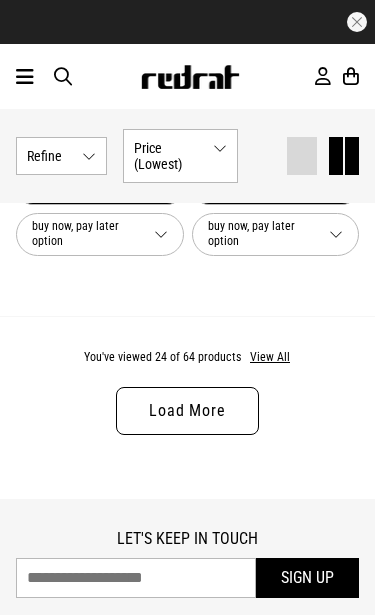 click on "View All" at bounding box center [270, 358] 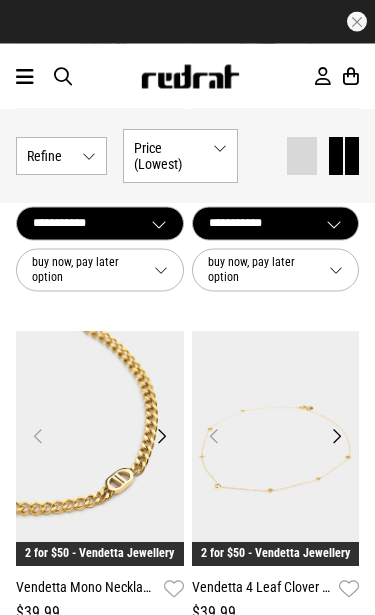 scroll, scrollTop: 6447, scrollLeft: 0, axis: vertical 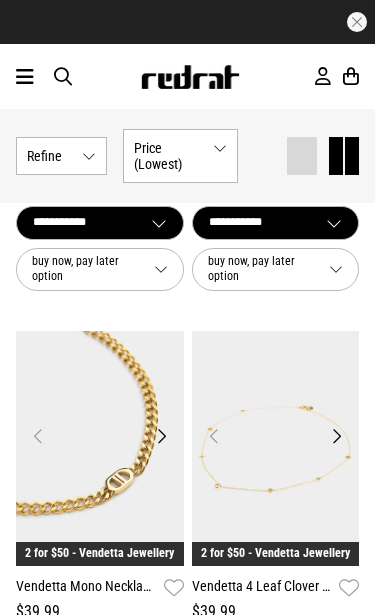 click at bounding box center [276, 448] 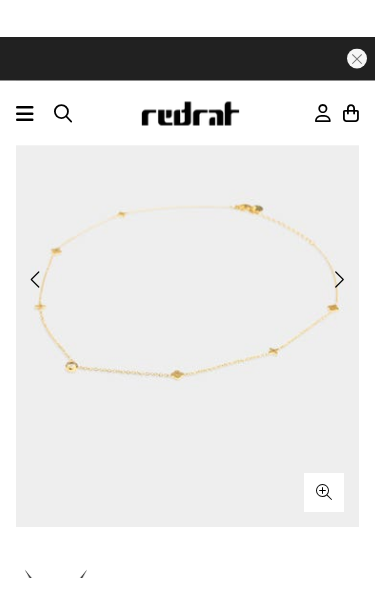 scroll, scrollTop: 124, scrollLeft: 0, axis: vertical 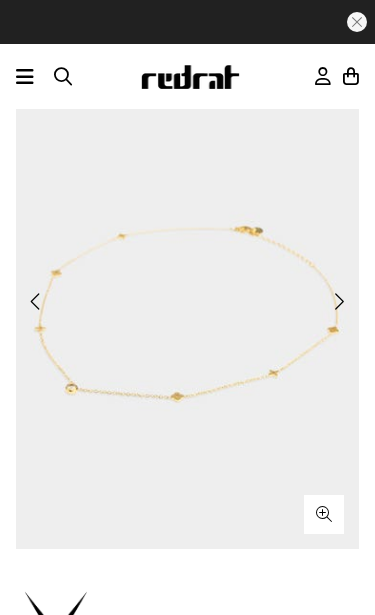 click at bounding box center [338, 302] 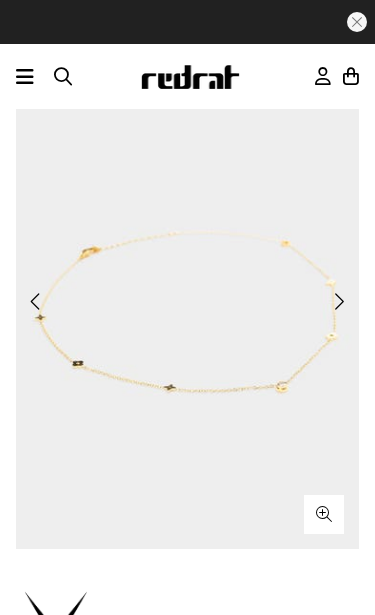 click at bounding box center (338, 302) 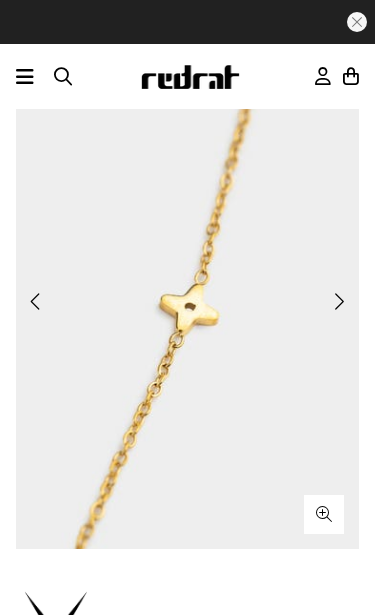 click at bounding box center [338, 302] 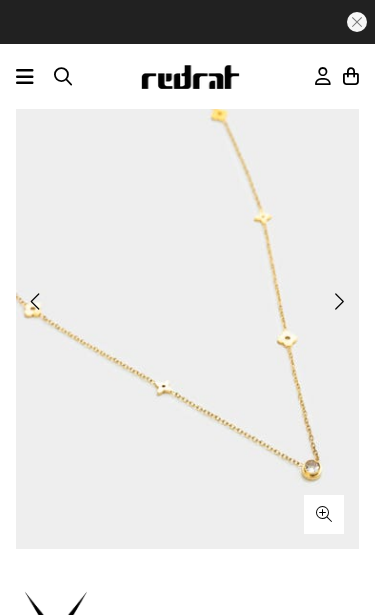 click at bounding box center [338, 302] 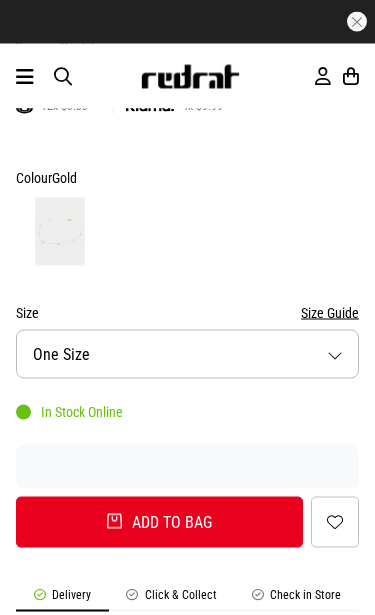 click on "Size One Size" at bounding box center (187, 354) 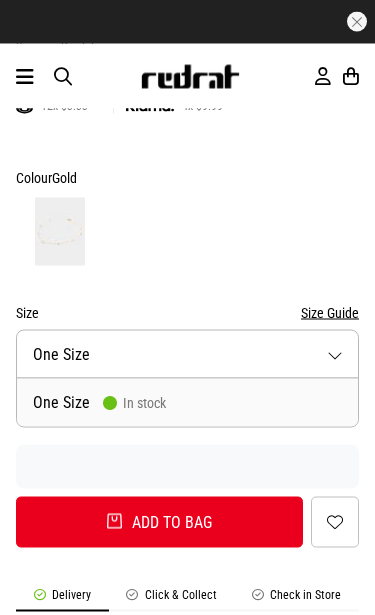 scroll, scrollTop: 951, scrollLeft: 0, axis: vertical 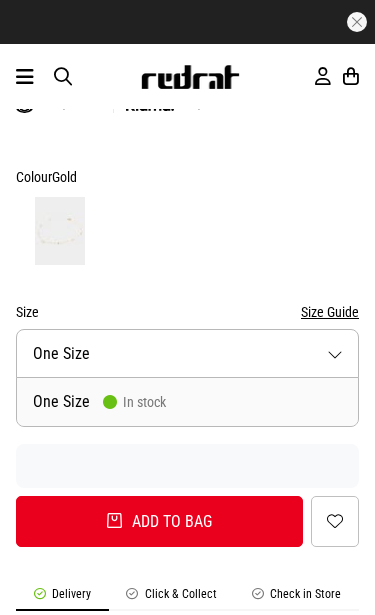 click at bounding box center (187, 231) 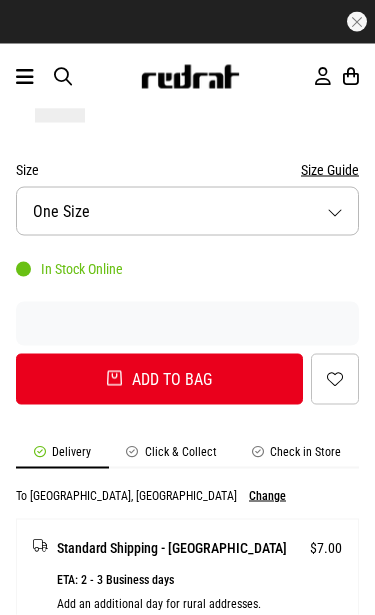 scroll, scrollTop: 1157, scrollLeft: 0, axis: vertical 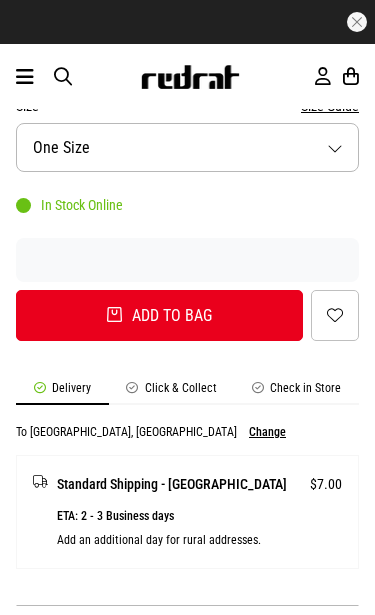 click on "Click & Collect" at bounding box center [172, 392] 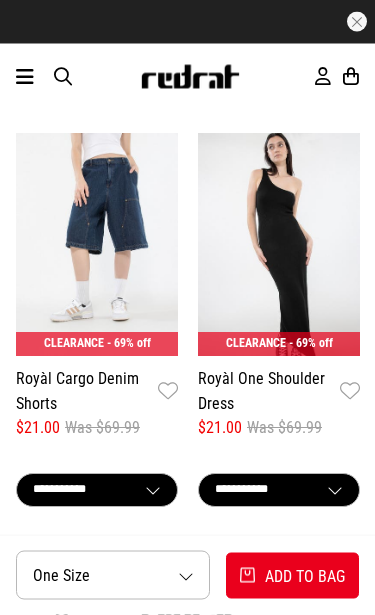 scroll, scrollTop: 2346, scrollLeft: 0, axis: vertical 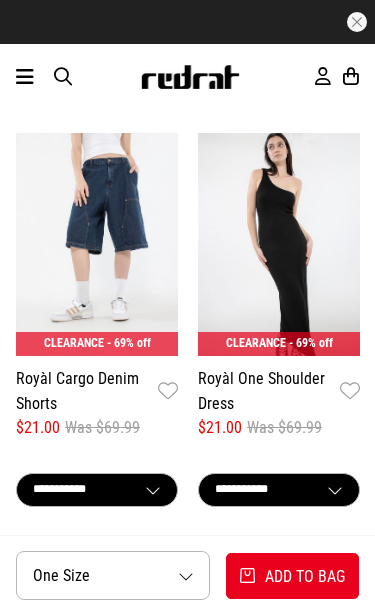 click on "**********" at bounding box center [279, 490] 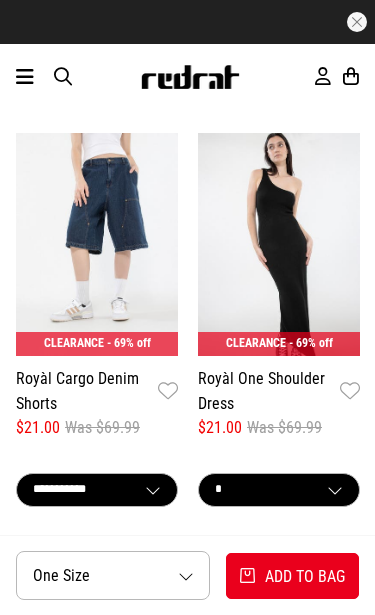 select on "**" 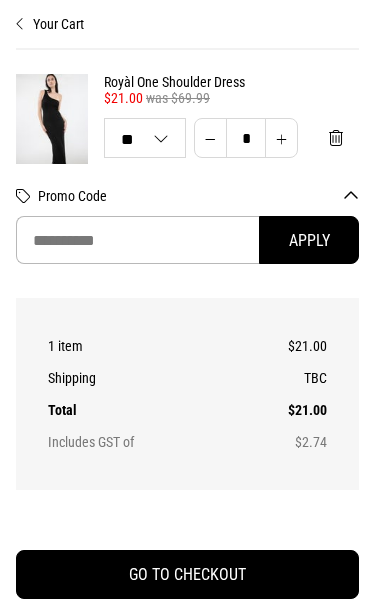 scroll, scrollTop: 0, scrollLeft: 0, axis: both 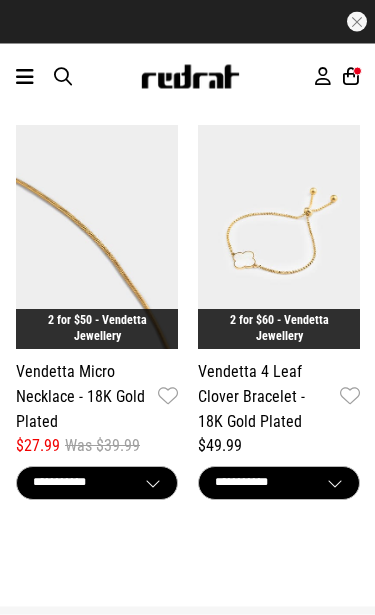 click on "**********" at bounding box center (97, 484) 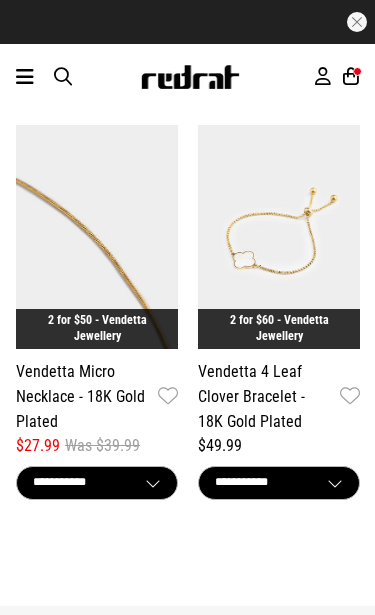 select on "********" 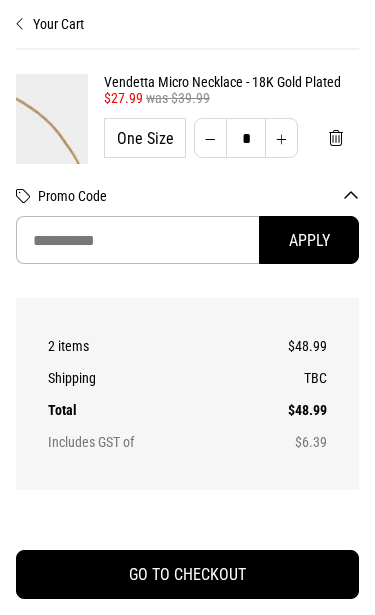 scroll, scrollTop: 0, scrollLeft: 0, axis: both 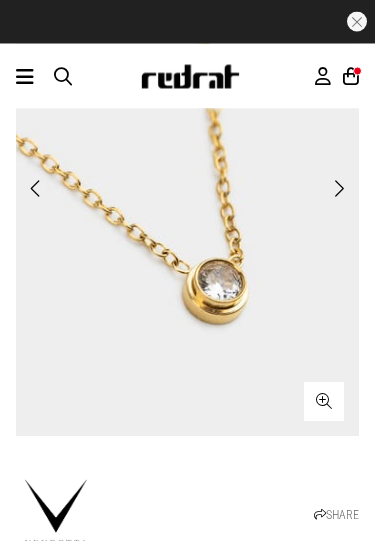 click at bounding box center [338, 190] 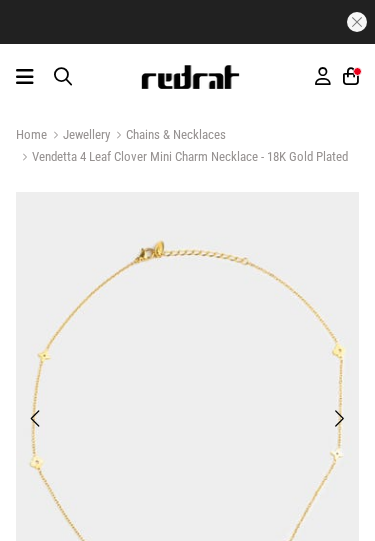 scroll, scrollTop: 0, scrollLeft: 0, axis: both 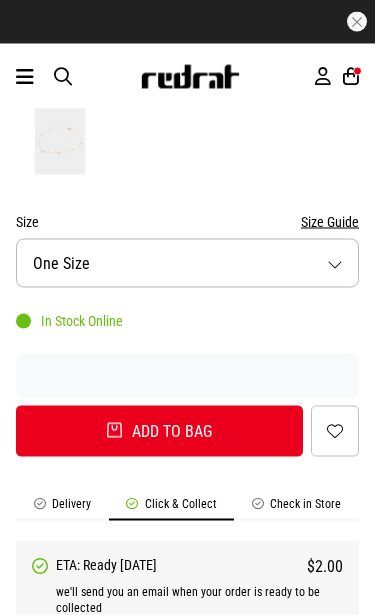 click on "Add to bag" at bounding box center (159, 431) 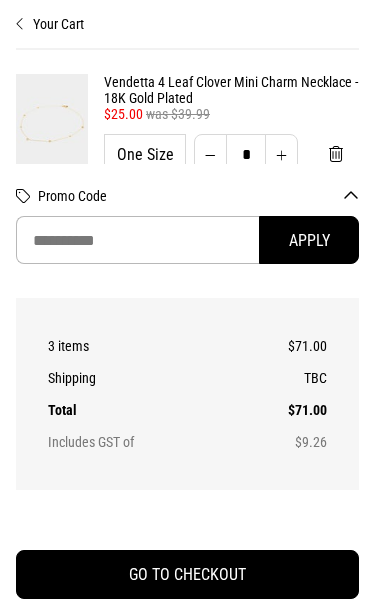 click on "Your Cart" at bounding box center [187, 16] 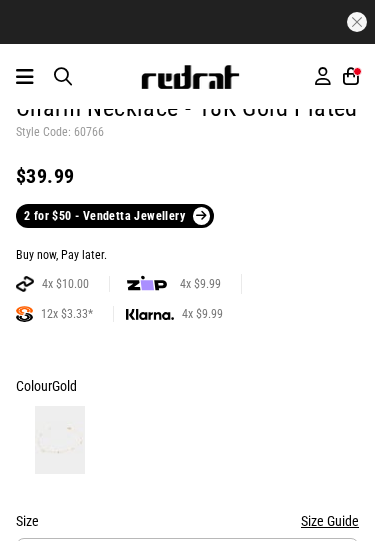 scroll, scrollTop: 729, scrollLeft: 0, axis: vertical 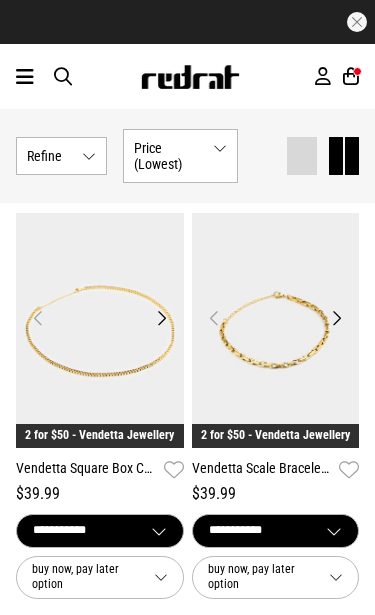 click on "Next" at bounding box center [336, 318] 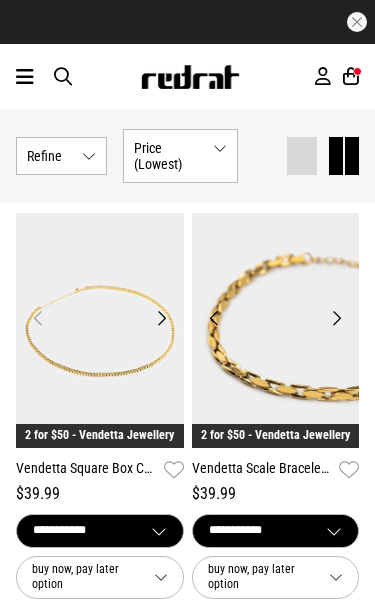 click on "Next" at bounding box center [161, 318] 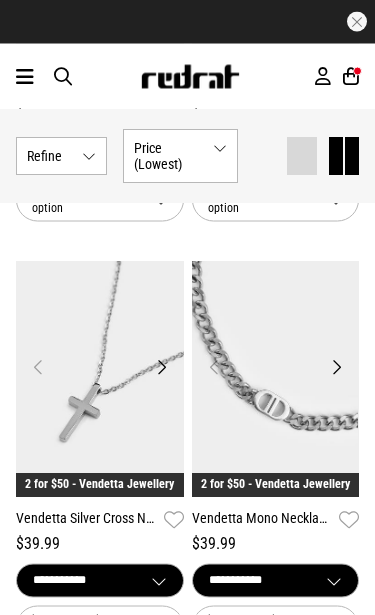 scroll, scrollTop: 2792, scrollLeft: 0, axis: vertical 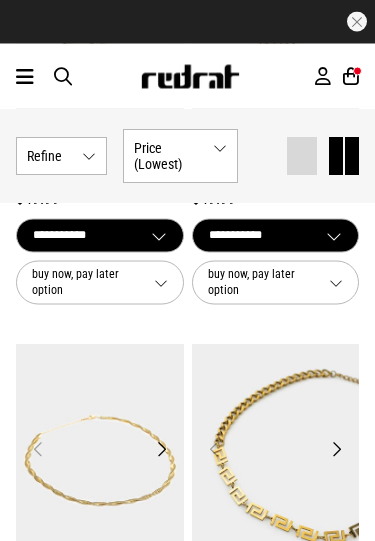 click at bounding box center [25, 77] 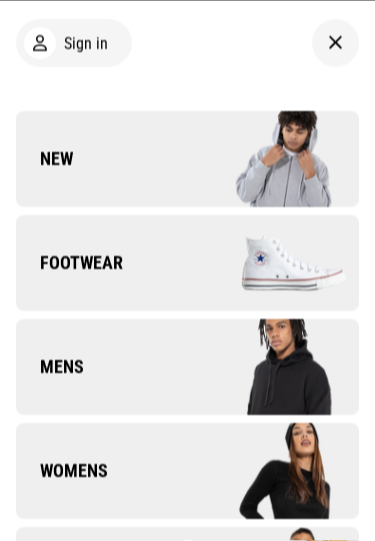 scroll, scrollTop: 3990, scrollLeft: 0, axis: vertical 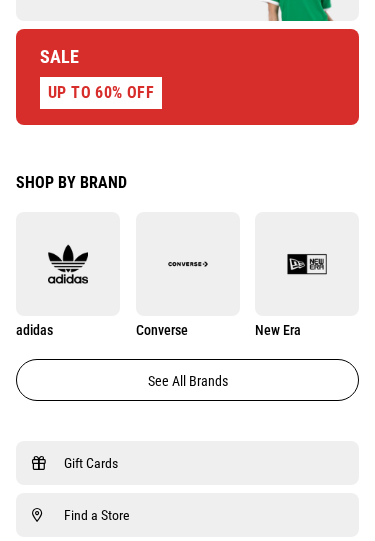 click at bounding box center (188, 264) 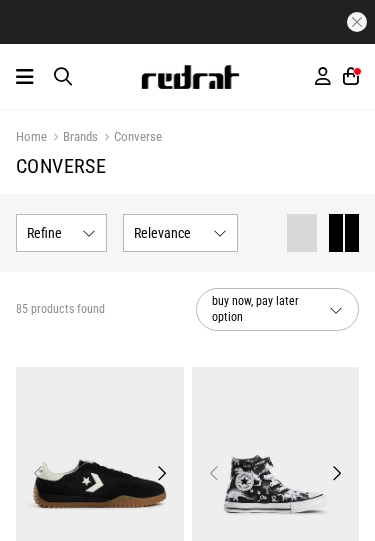 scroll, scrollTop: 0, scrollLeft: 0, axis: both 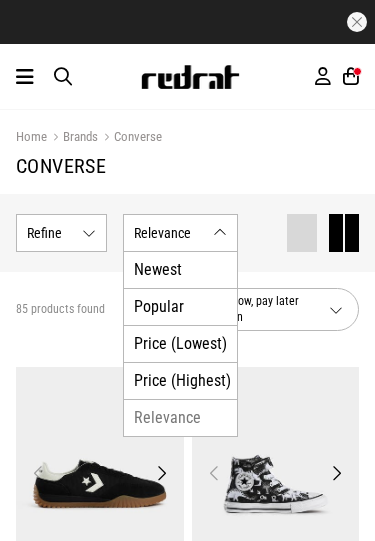 click on "Price (Lowest)" at bounding box center (180, 343) 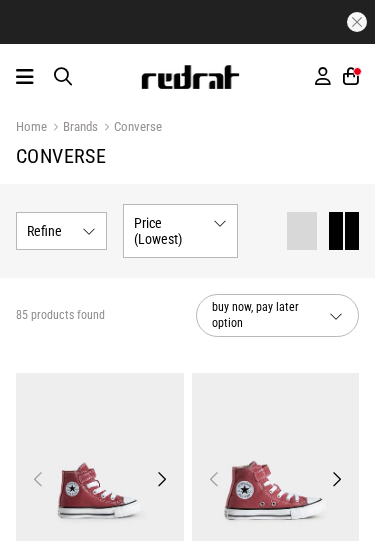 scroll, scrollTop: 0, scrollLeft: 0, axis: both 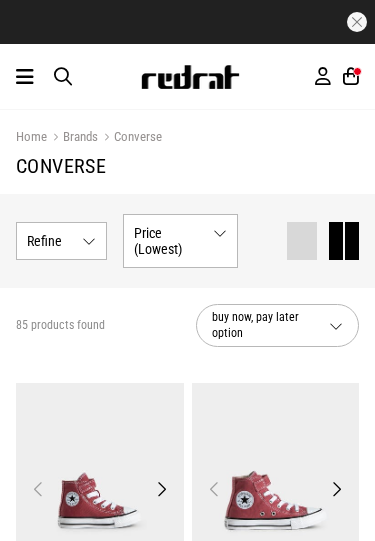 click on "Show   Refine s" at bounding box center [61, 241] 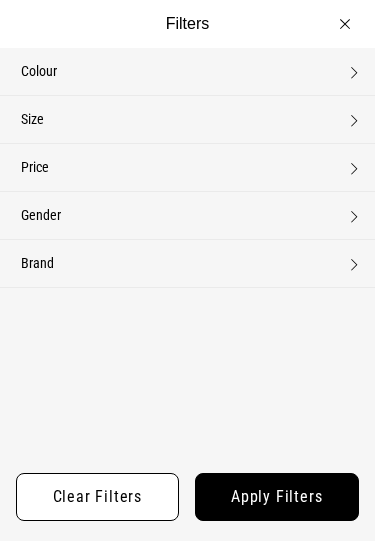 click on "Size  None selected" at bounding box center (187, 119) 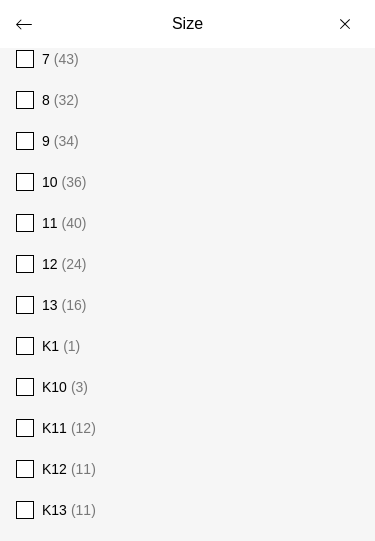 scroll, scrollTop: 262, scrollLeft: 0, axis: vertical 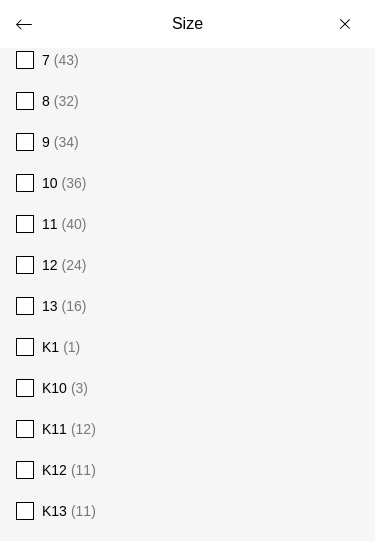 click on "10 (36)" at bounding box center (187, 183) 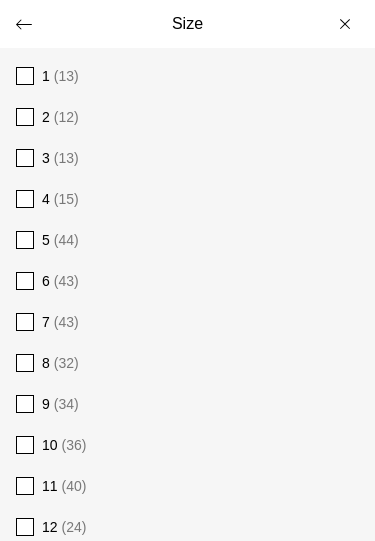 scroll, scrollTop: 0, scrollLeft: 0, axis: both 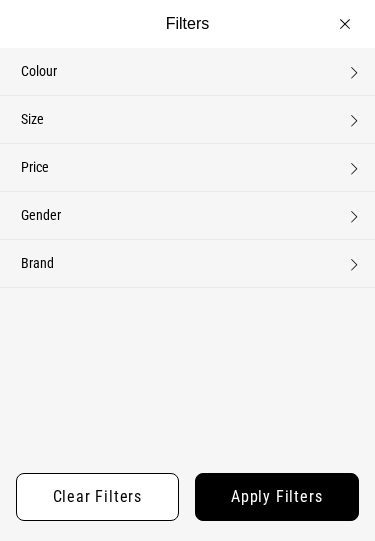 click on "Gender  None selected" at bounding box center [187, 215] 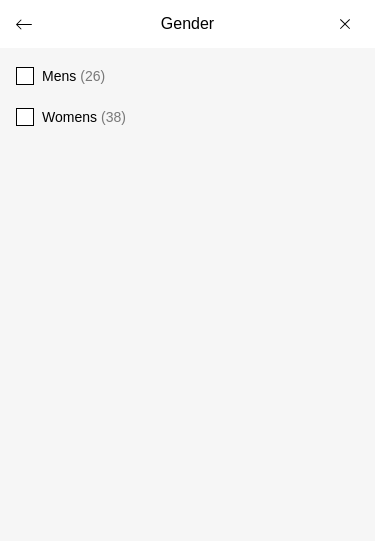 click on "Womens" at bounding box center [69, 117] 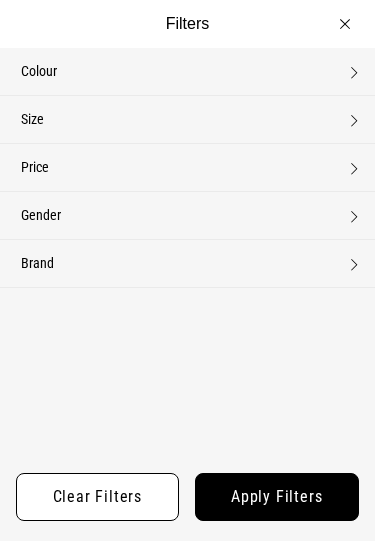 click on "Apply filters" at bounding box center [277, 497] 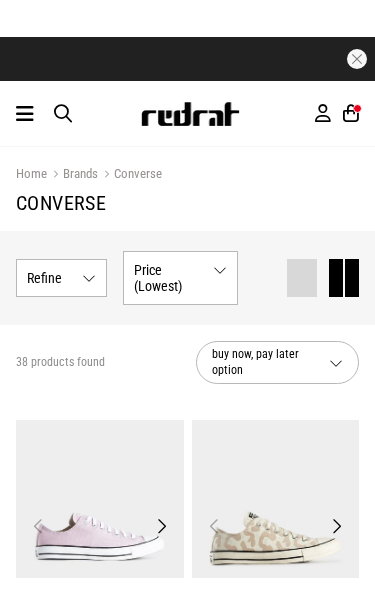 scroll, scrollTop: 178, scrollLeft: 0, axis: vertical 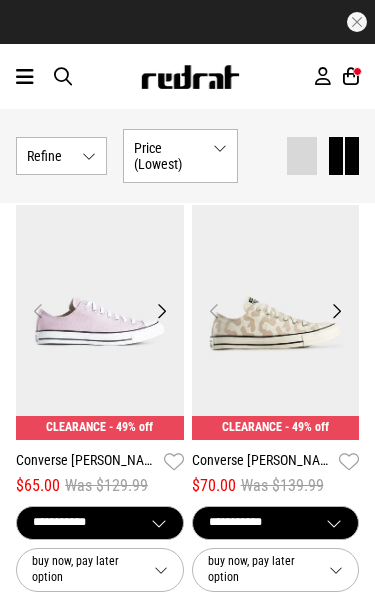 click on "Next" at bounding box center (161, 311) 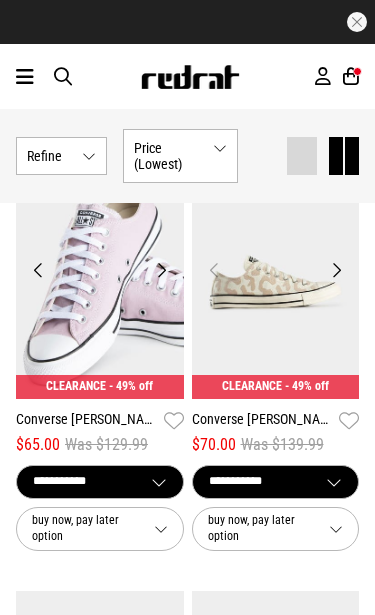 scroll, scrollTop: 220, scrollLeft: 0, axis: vertical 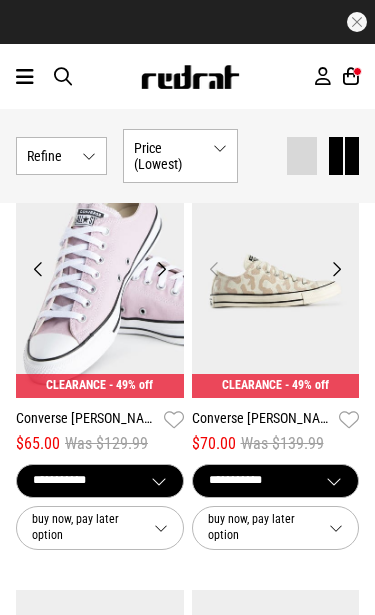 click on "**********" at bounding box center [100, 481] 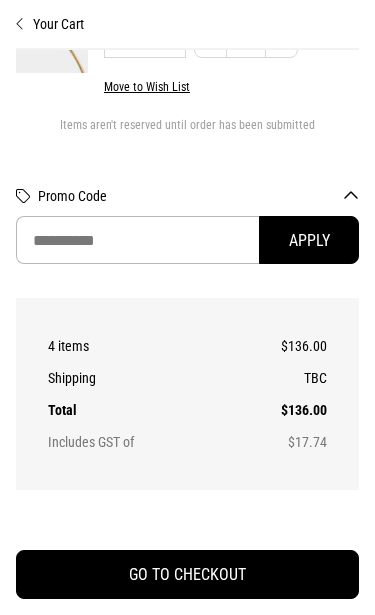 scroll, scrollTop: 657, scrollLeft: 0, axis: vertical 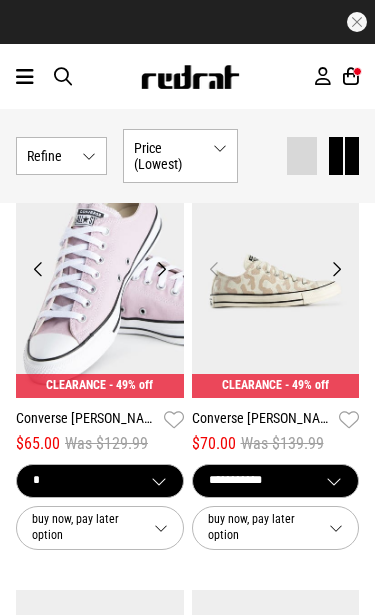 click at bounding box center [100, 280] 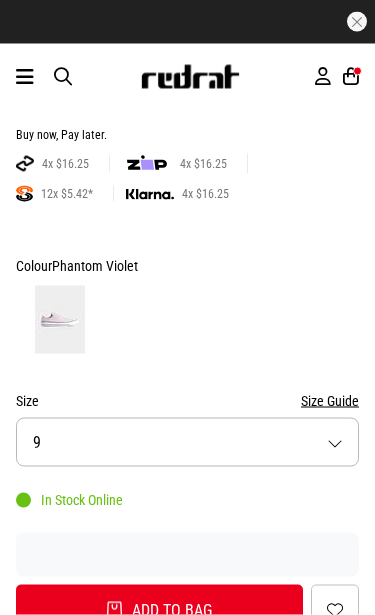 scroll, scrollTop: 909, scrollLeft: 0, axis: vertical 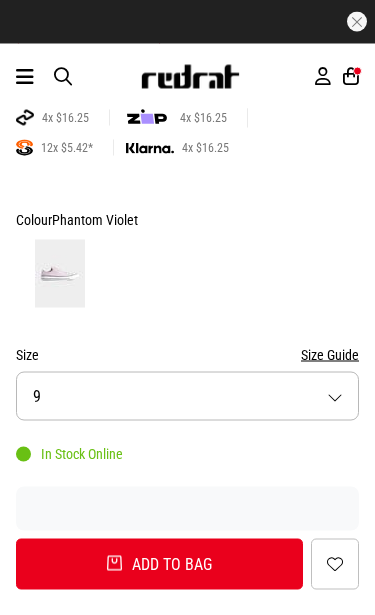 click on "Size Guide" at bounding box center [330, 355] 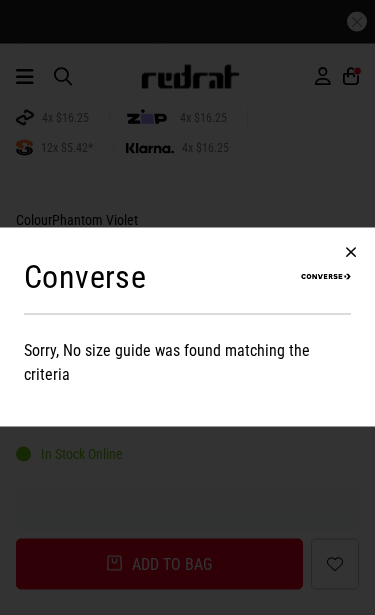 scroll, scrollTop: 910, scrollLeft: 0, axis: vertical 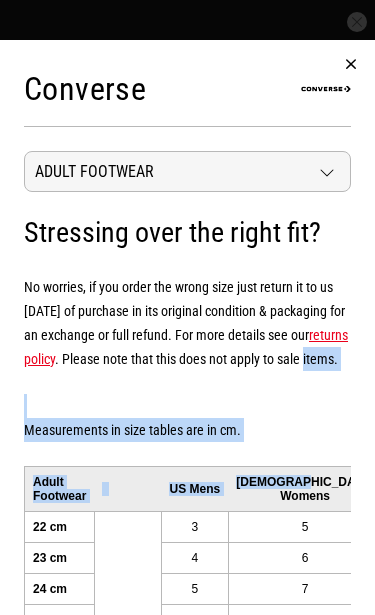 click on "Adult Footwear" at bounding box center [187, 171] 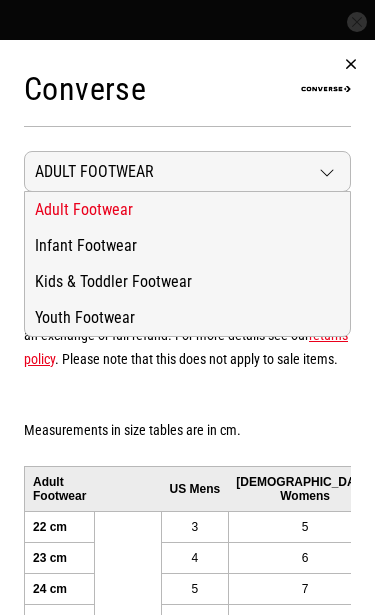 click on "Adult Footwear" at bounding box center [187, 171] 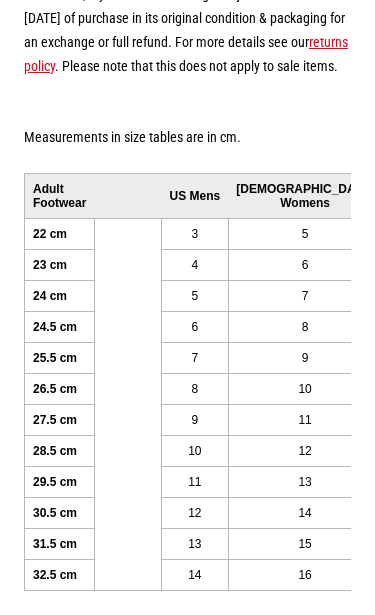 scroll, scrollTop: 316, scrollLeft: 0, axis: vertical 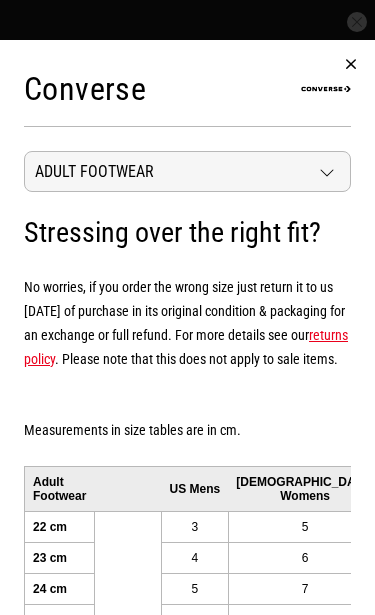 click at bounding box center [351, 64] 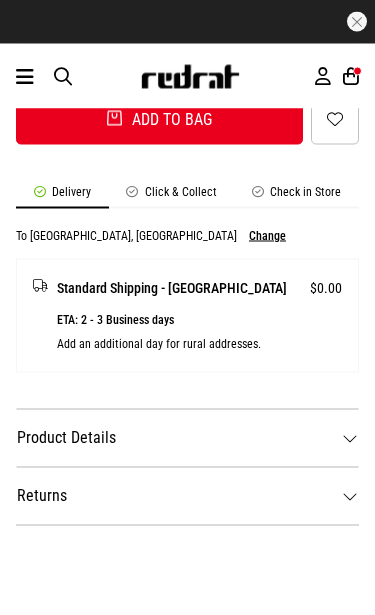 scroll, scrollTop: 1355, scrollLeft: 0, axis: vertical 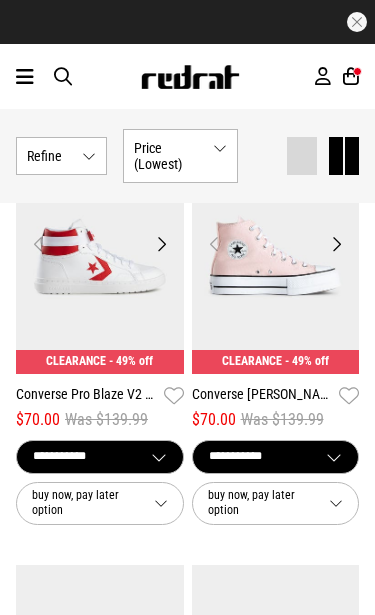 click on "**********" at bounding box center (276, 457) 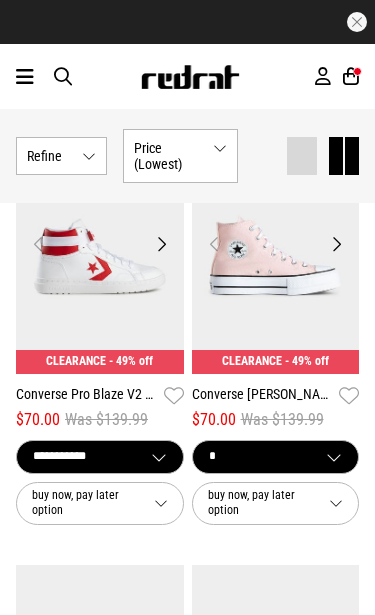 select on "**" 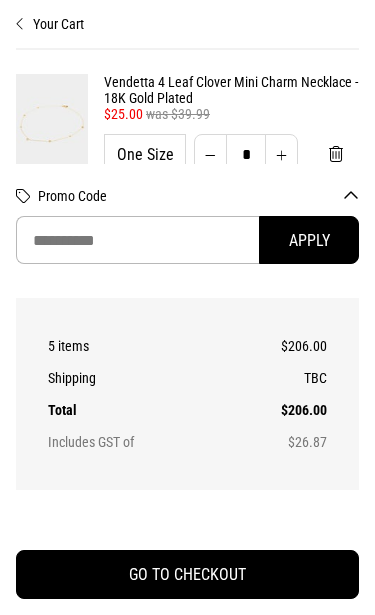 click on "Your Cart" at bounding box center [187, 16] 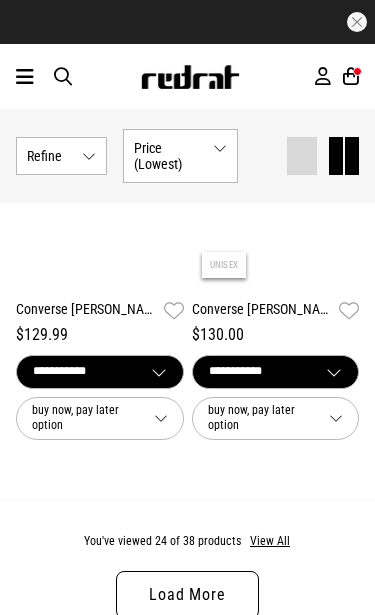 scroll, scrollTop: 5210, scrollLeft: 0, axis: vertical 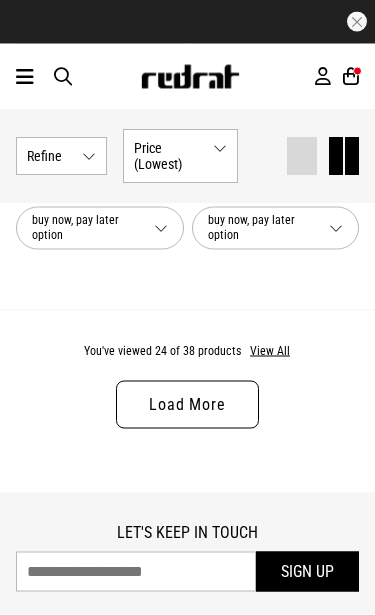 click on "You've viewed 24 of 38 products  View All   Load More" at bounding box center (187, 401) 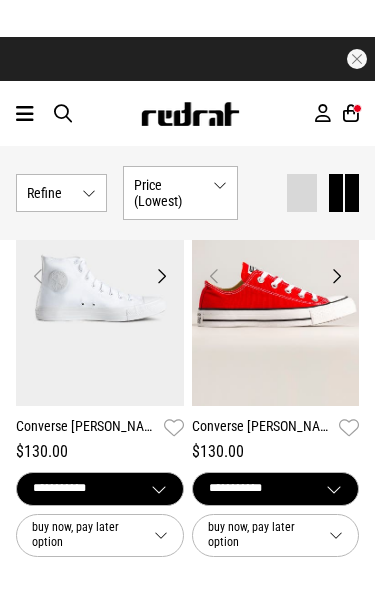 scroll, scrollTop: 6588, scrollLeft: 0, axis: vertical 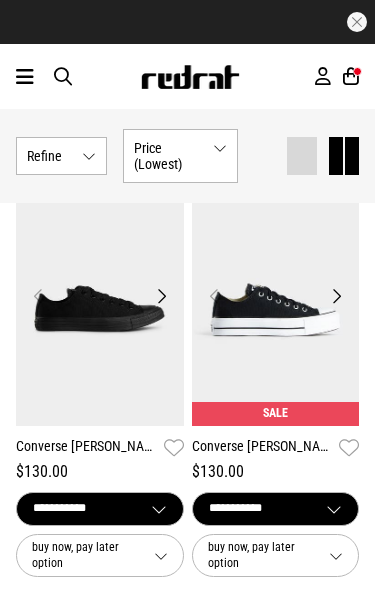 click on "Next" at bounding box center (336, 296) 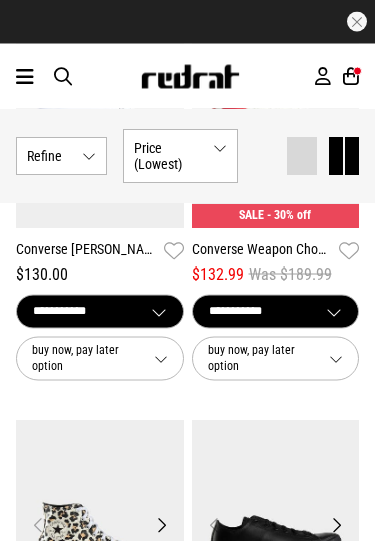 scroll, scrollTop: 7143, scrollLeft: 0, axis: vertical 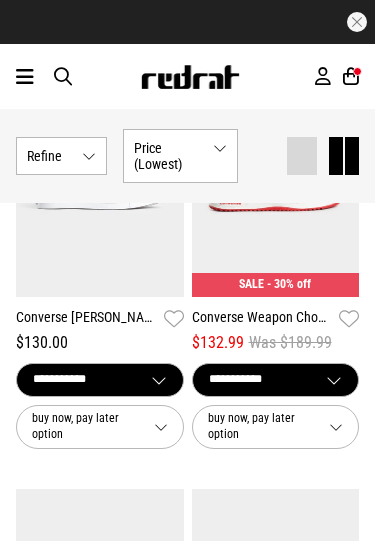click at bounding box center [25, 77] 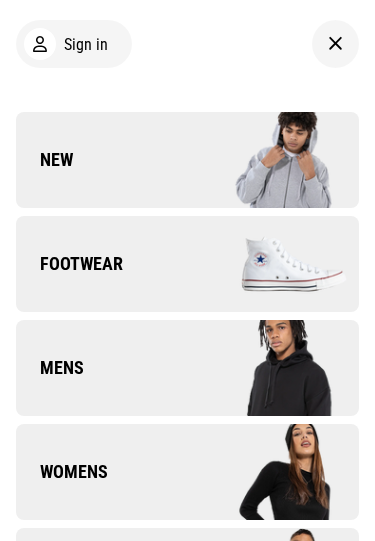 click at bounding box center [274, 263] 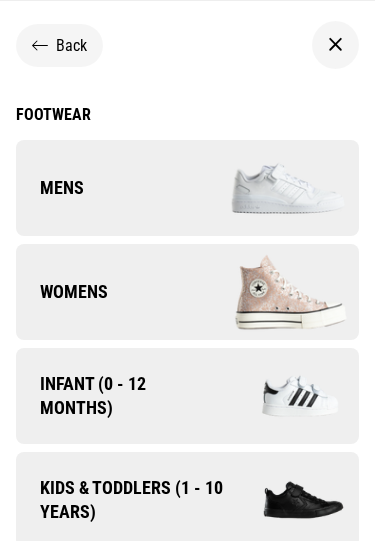 click at bounding box center [274, 291] 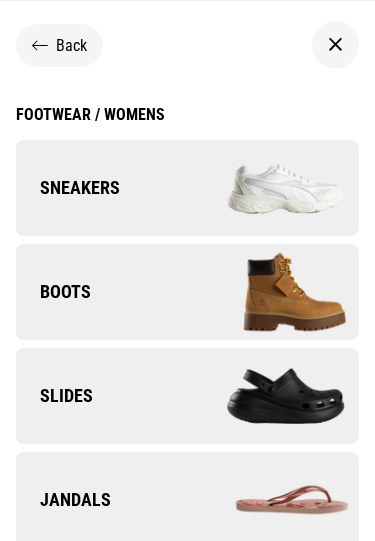 scroll, scrollTop: 0, scrollLeft: 0, axis: both 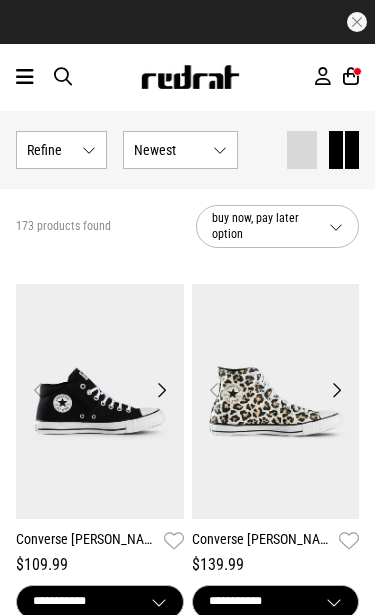 click on "Newest" at bounding box center [180, 150] 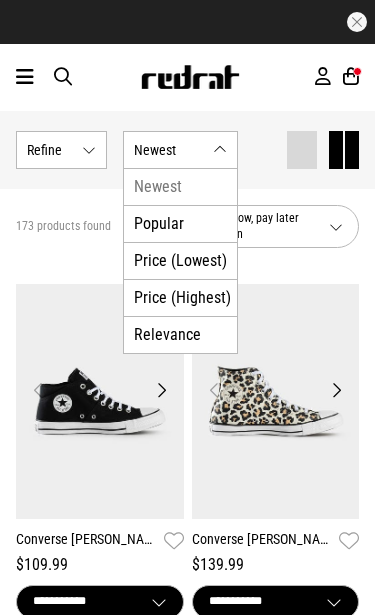 scroll, scrollTop: 0, scrollLeft: 0, axis: both 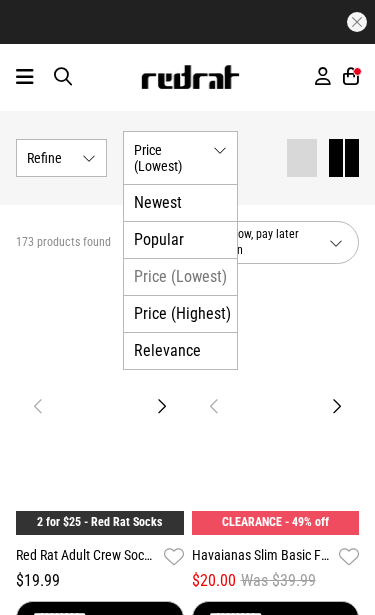 click on "Refine s" at bounding box center [50, 158] 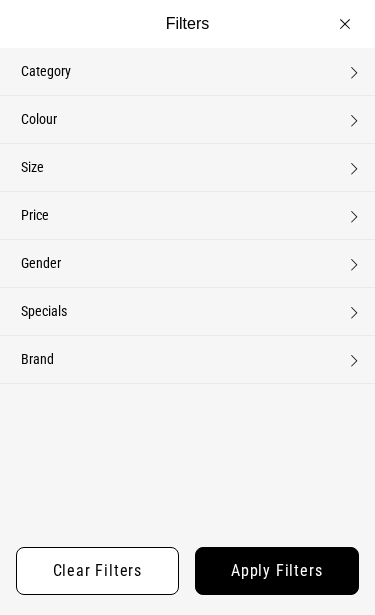 click on "Size  None selected" at bounding box center (187, 167) 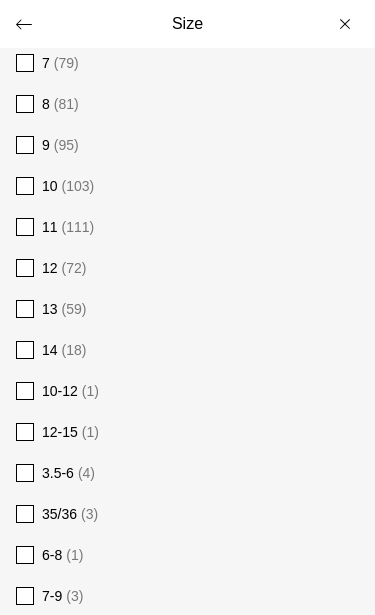 scroll, scrollTop: 218, scrollLeft: 0, axis: vertical 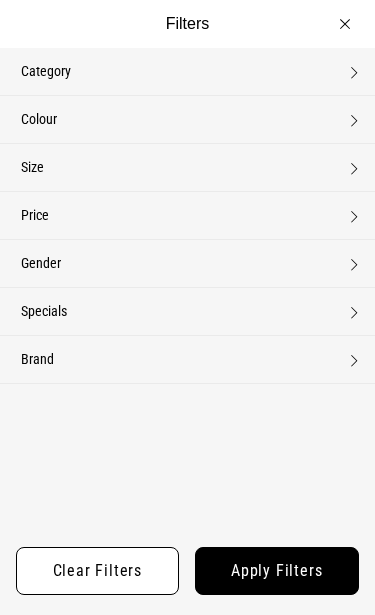 click on "Apply filters" at bounding box center [277, 571] 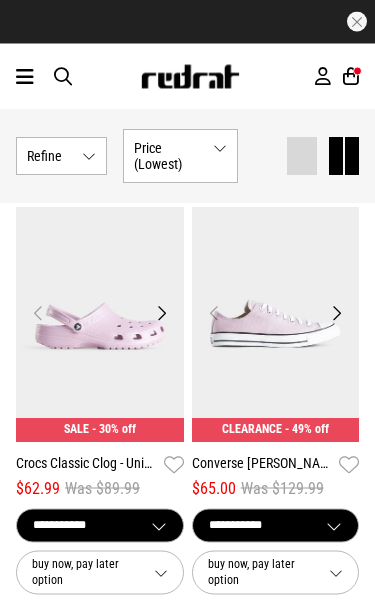 scroll, scrollTop: 182, scrollLeft: 0, axis: vertical 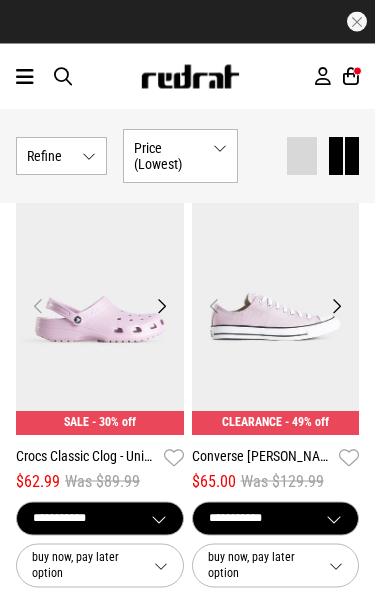 click on "**********" at bounding box center (100, 519) 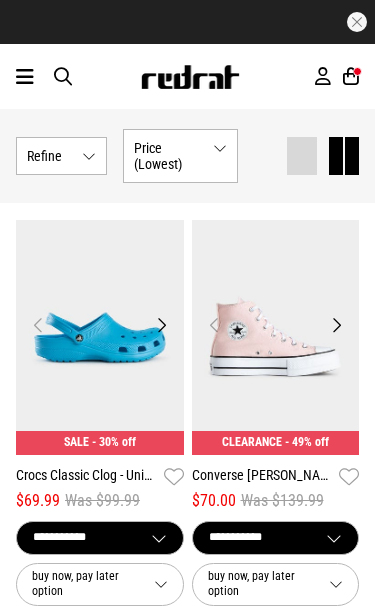 scroll, scrollTop: 608, scrollLeft: 0, axis: vertical 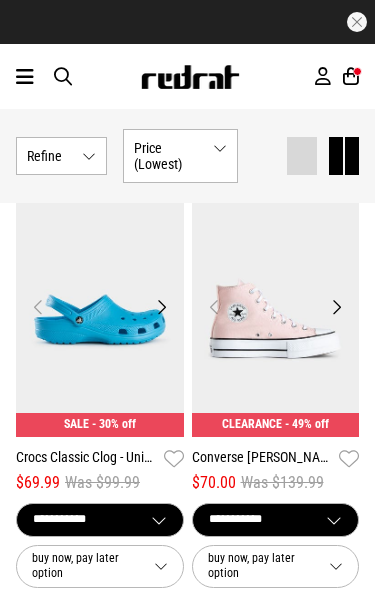 click on "**********" at bounding box center (276, 520) 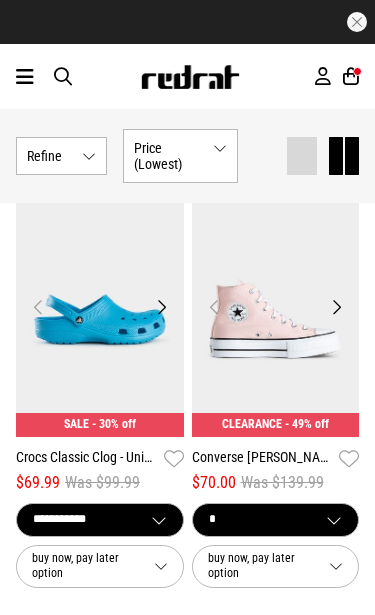 click on "Next" at bounding box center (336, 307) 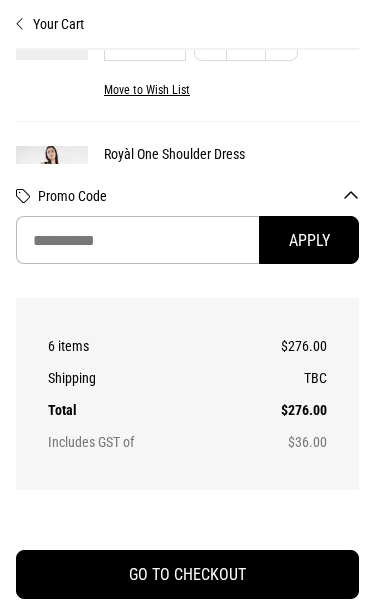 click on "Your Cart" at bounding box center [187, 16] 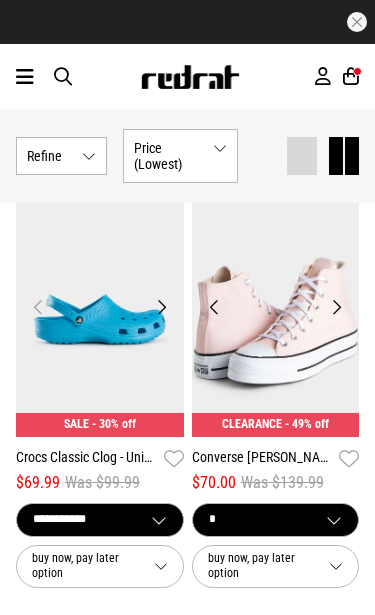 scroll, scrollTop: 0, scrollLeft: 0, axis: both 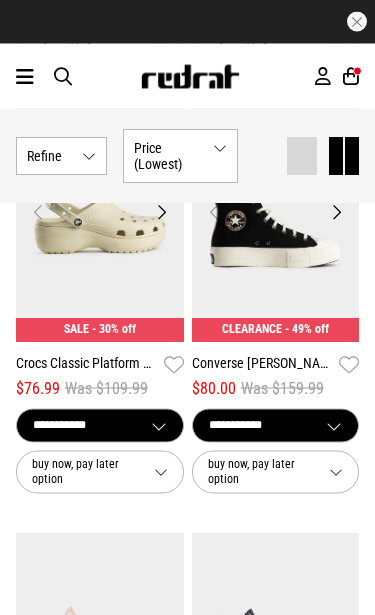 click on "**********" at bounding box center (276, 426) 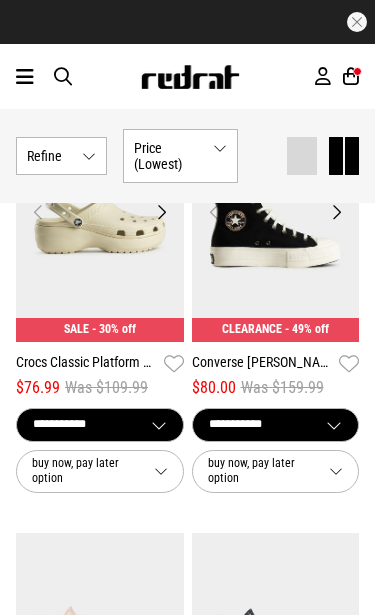 select on "********" 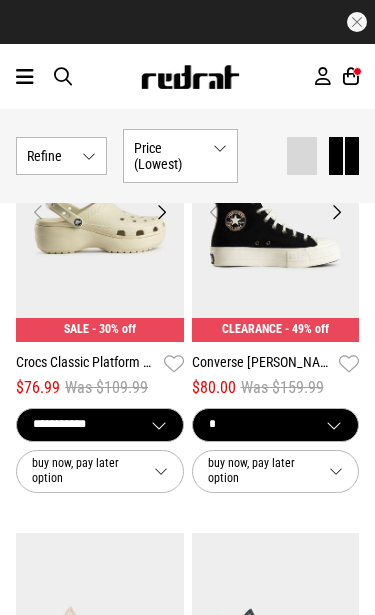 select on "**" 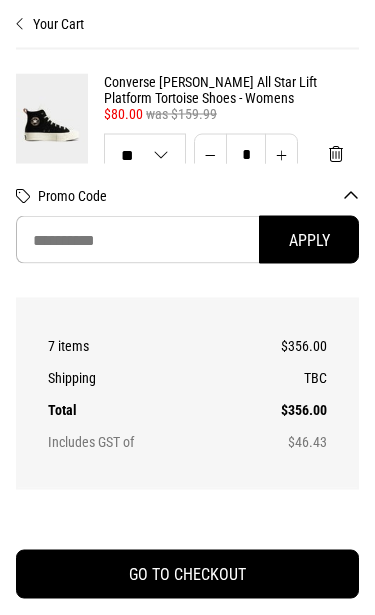 click on "Your Cart" at bounding box center [187, 16] 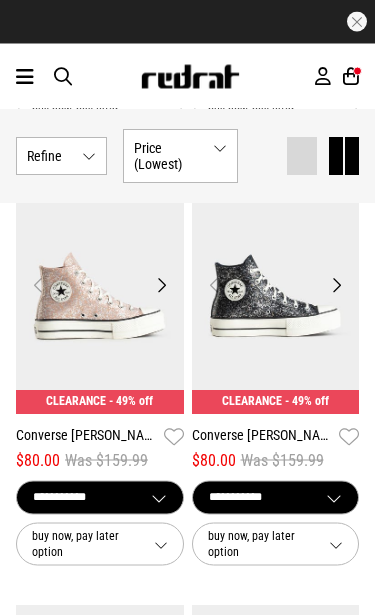 click on "**********" at bounding box center [100, 498] 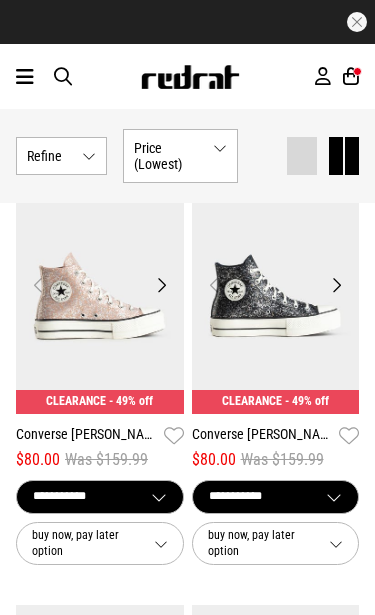 select on "********" 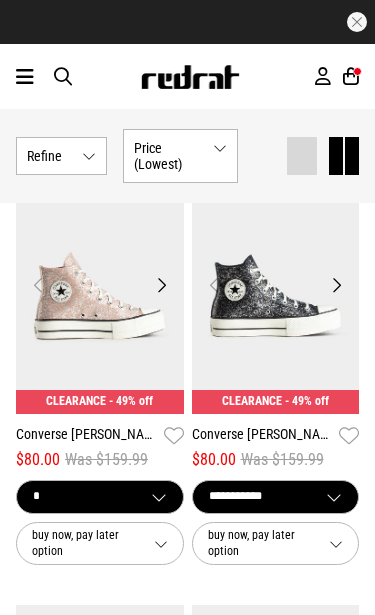 select on "**" 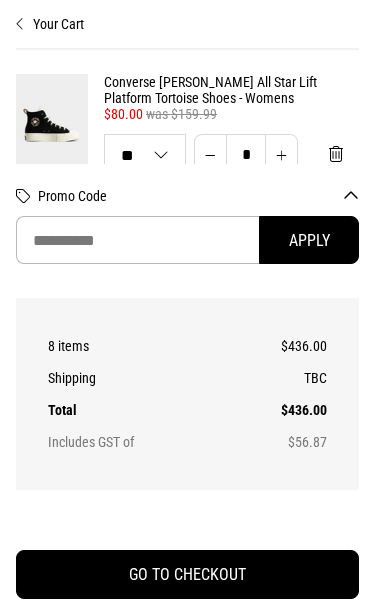 click on "Your Cart" at bounding box center [187, 16] 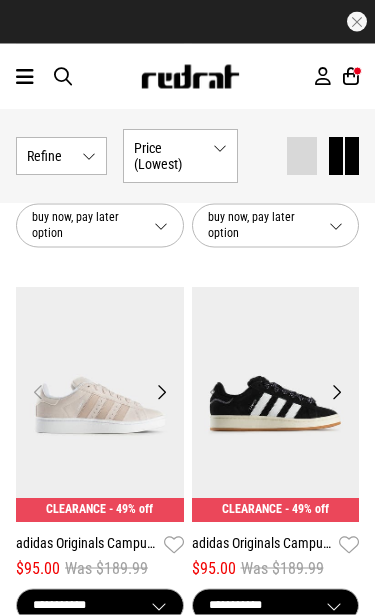 scroll, scrollTop: 3934, scrollLeft: 0, axis: vertical 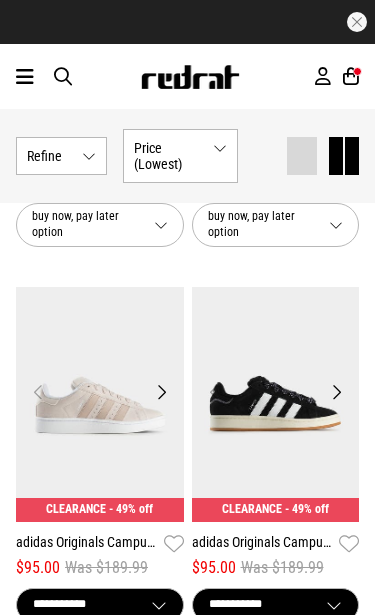 click on "Next" at bounding box center [161, 392] 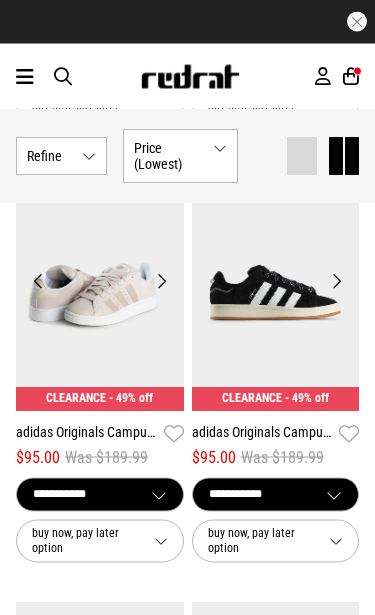 click on "**********" at bounding box center [100, 495] 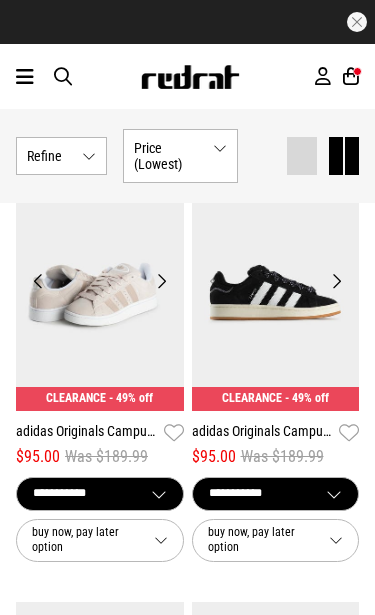 select on "********" 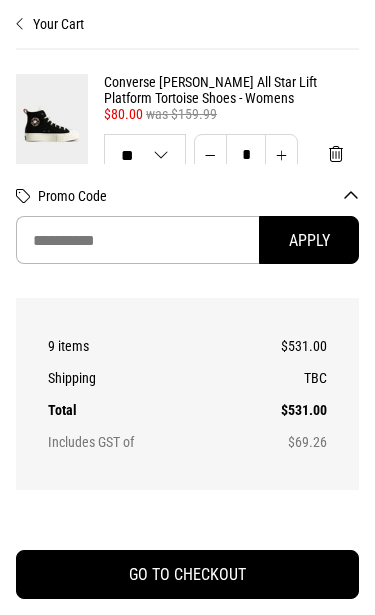 click on "Your Cart" at bounding box center (187, 16) 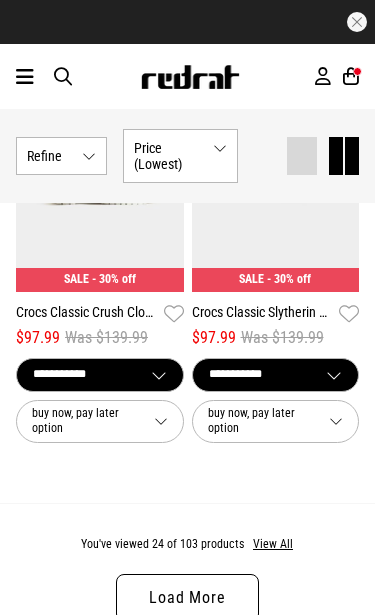 scroll, scrollTop: 5174, scrollLeft: 0, axis: vertical 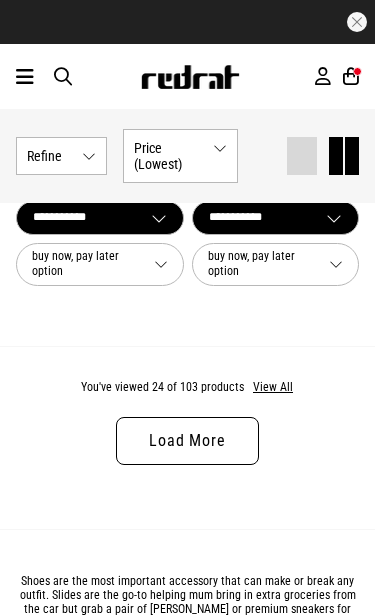 click on "View All" at bounding box center (273, 388) 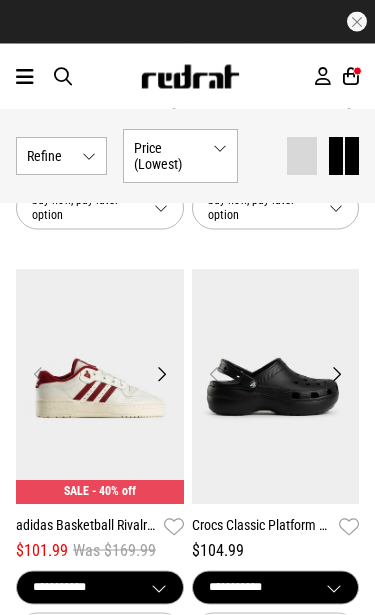 scroll, scrollTop: 6510, scrollLeft: 0, axis: vertical 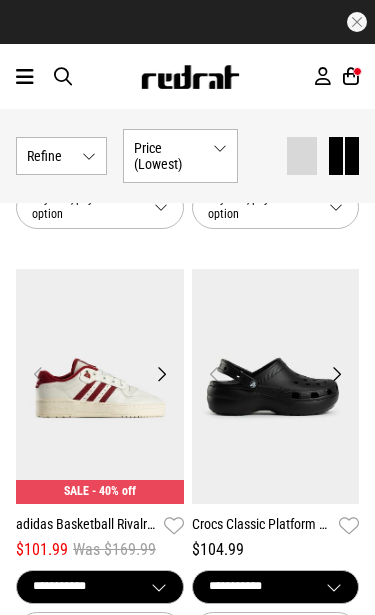 click on "Next" at bounding box center (161, 374) 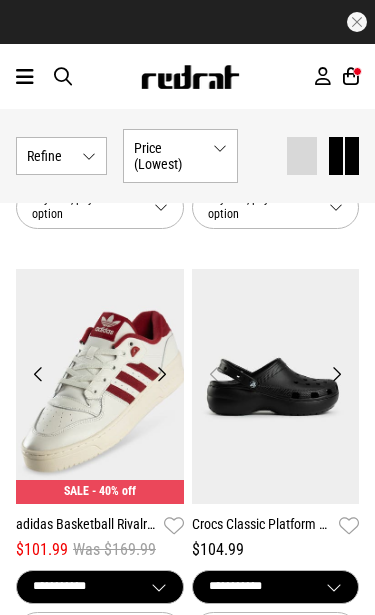 click on "Next" at bounding box center [161, 374] 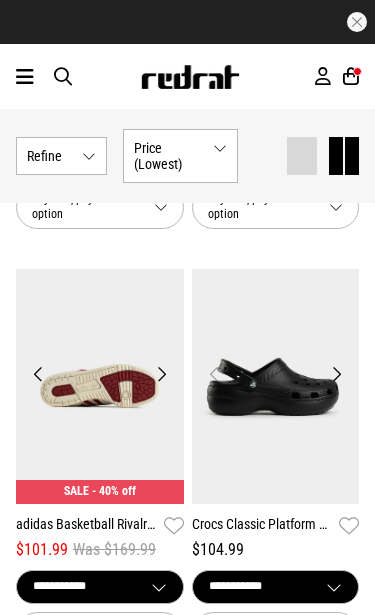 click on "Next" at bounding box center [161, 374] 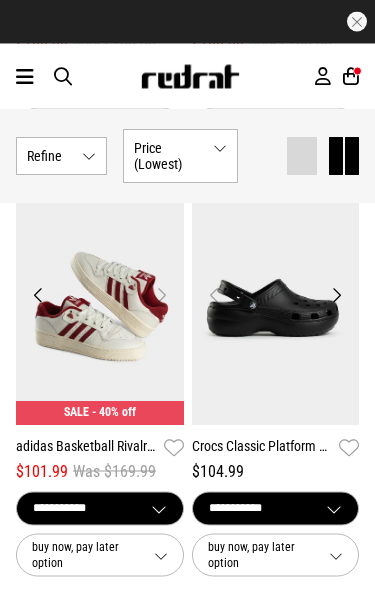click on "**********" at bounding box center (100, 509) 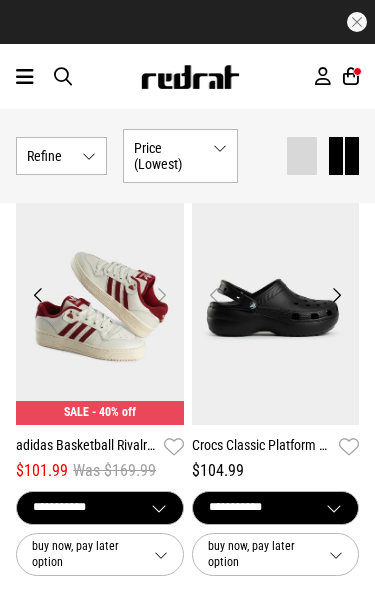 select on "********" 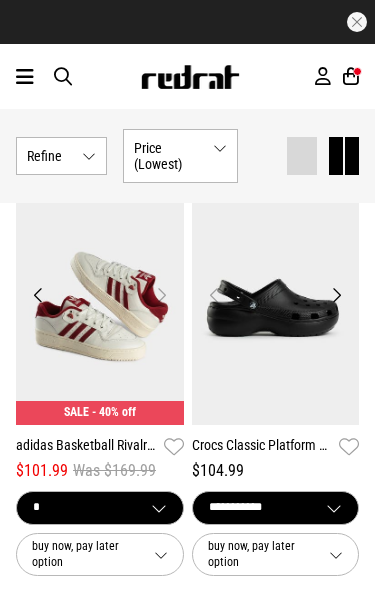 select on "**" 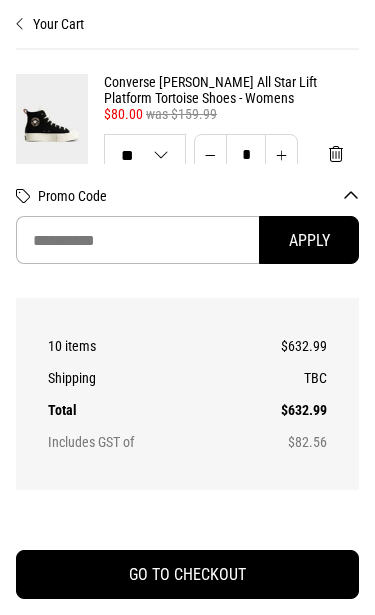 click on "Your Cart" at bounding box center [187, 16] 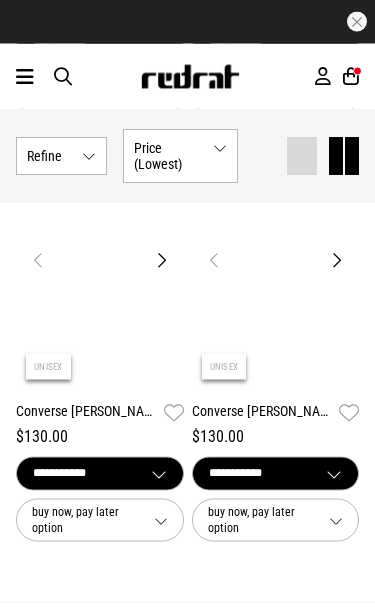 scroll, scrollTop: 10155, scrollLeft: 0, axis: vertical 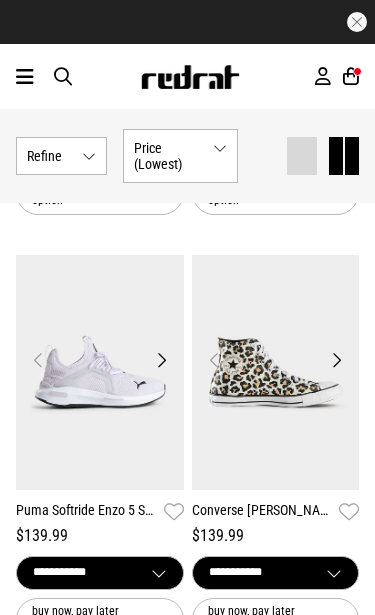 click at bounding box center [351, 76] 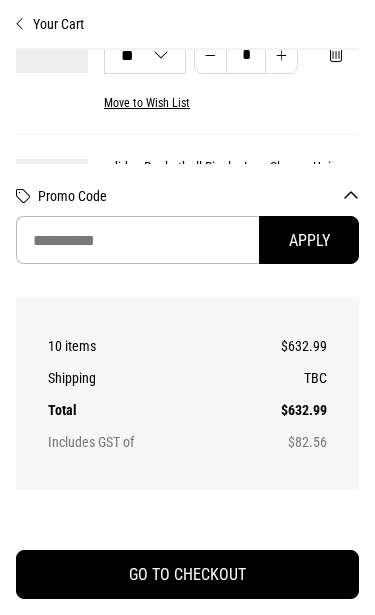 scroll, scrollTop: 473, scrollLeft: 0, axis: vertical 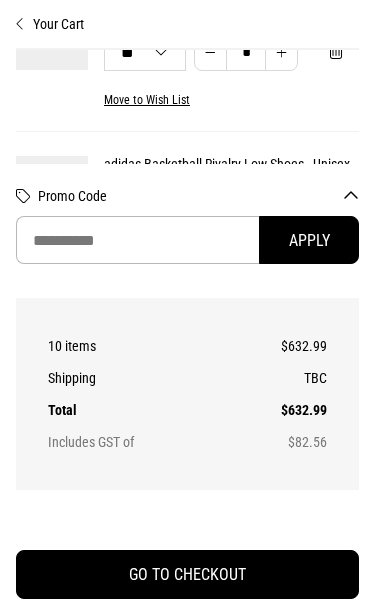click on "Your Cart" at bounding box center (187, 16) 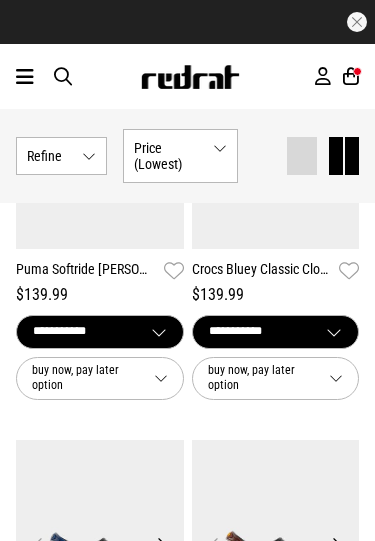 scroll, scrollTop: 13146, scrollLeft: 0, axis: vertical 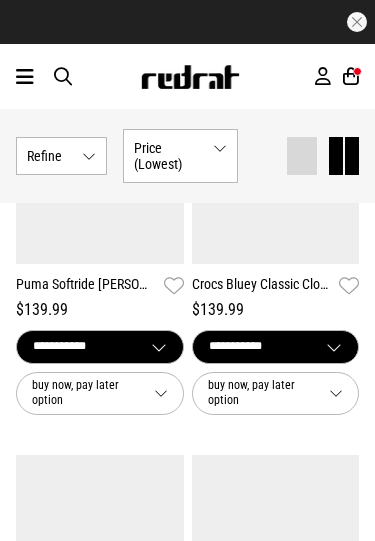 click at bounding box center (351, 76) 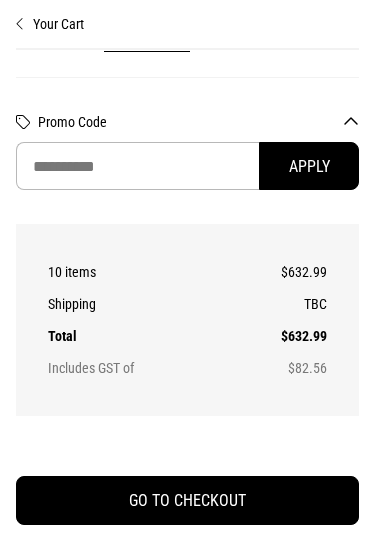 scroll, scrollTop: 328, scrollLeft: 0, axis: vertical 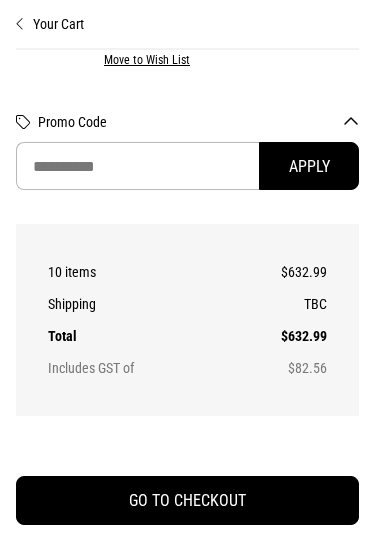 click on "Promo Code" at bounding box center (198, 122) 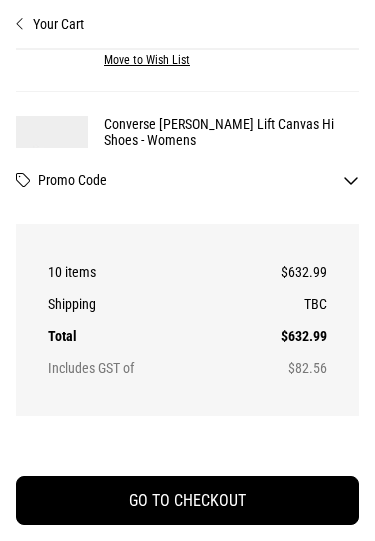 click on "Promo Code" at bounding box center [198, 180] 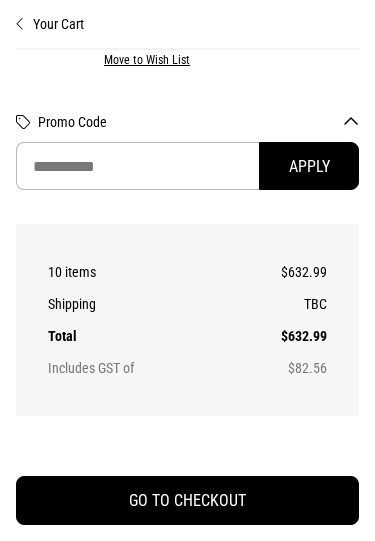 click on "Promo Code" at bounding box center (198, 122) 